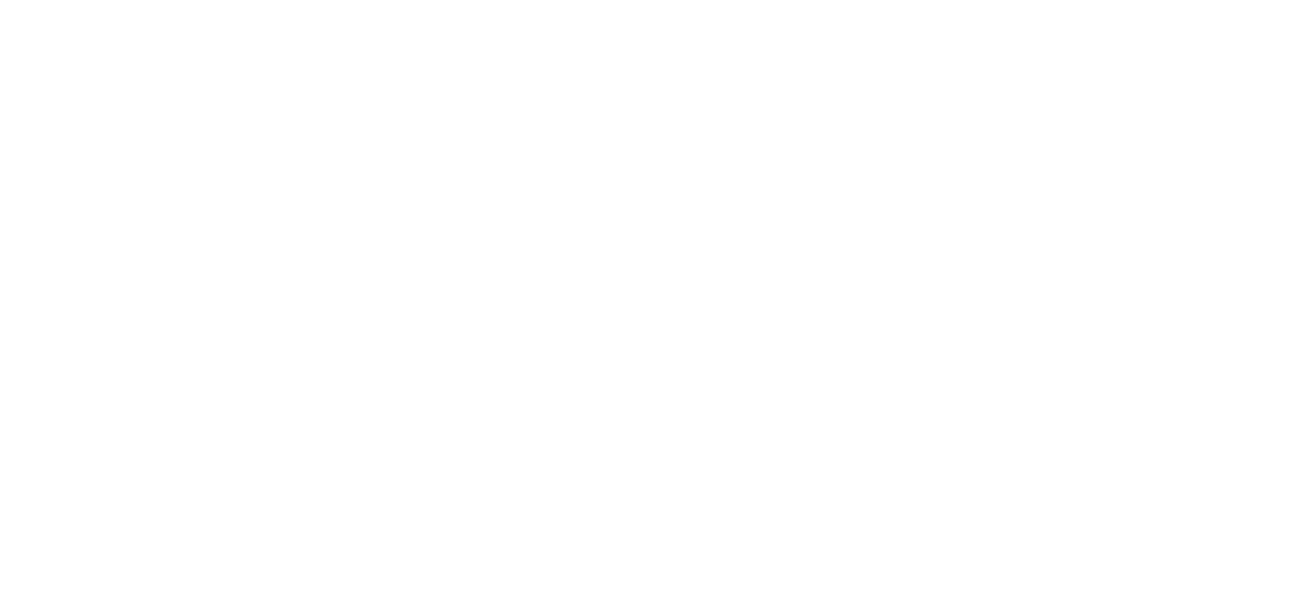 scroll, scrollTop: 0, scrollLeft: 0, axis: both 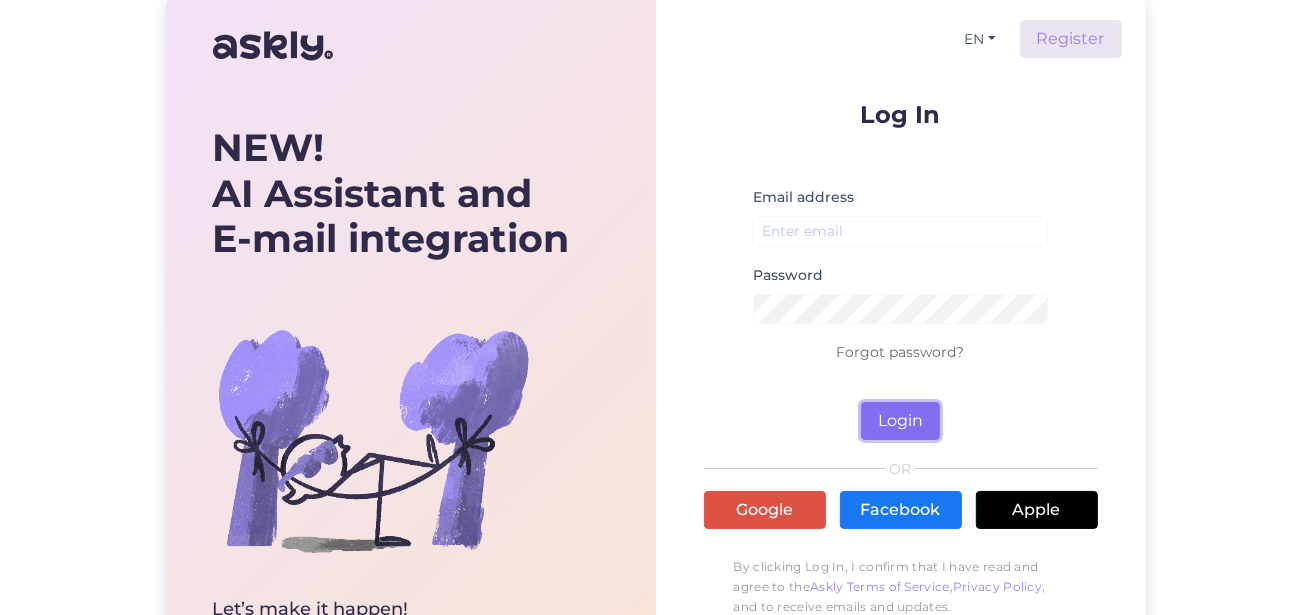 click on "Login" at bounding box center [900, 421] 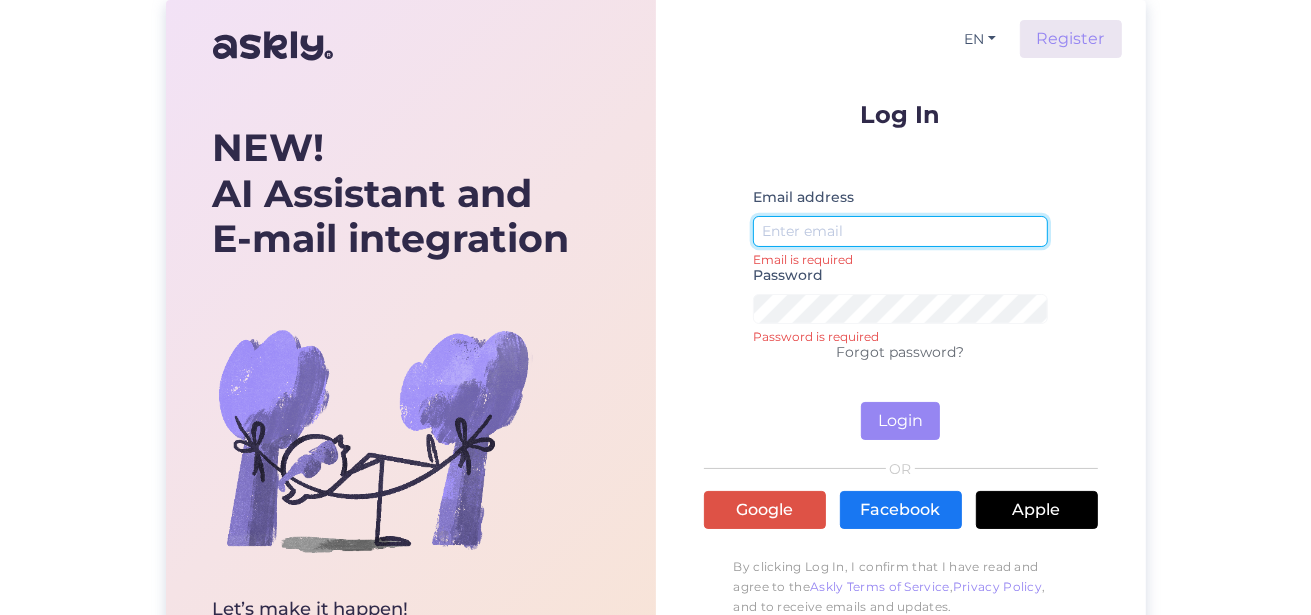 click at bounding box center [901, 231] 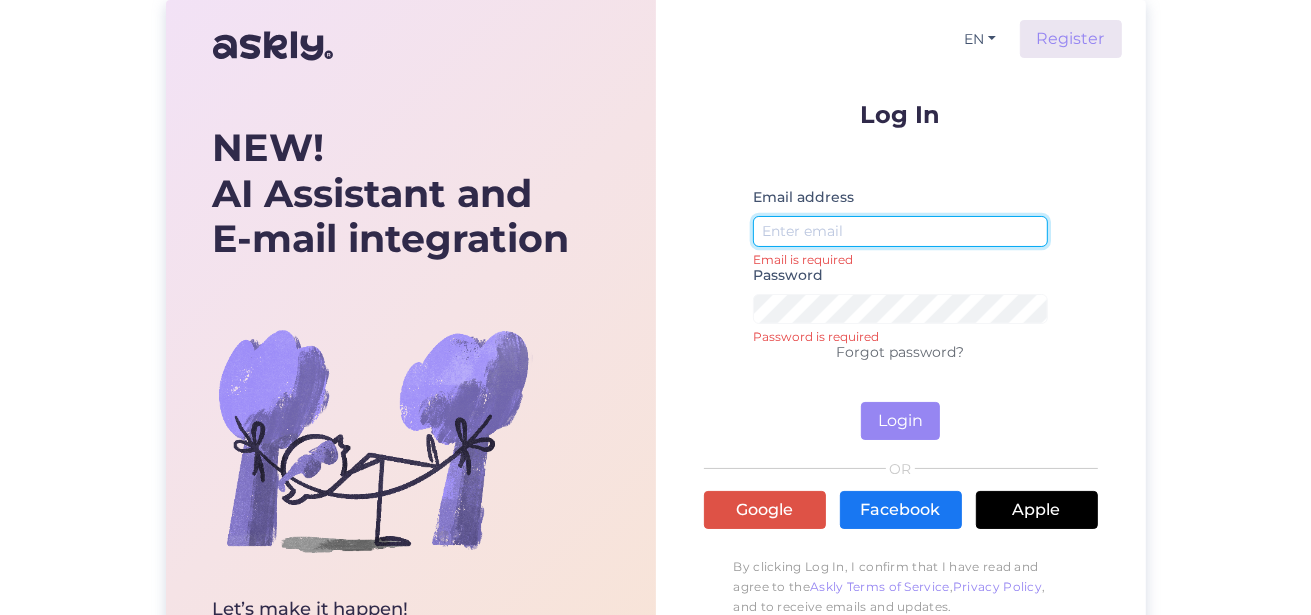 type on "[EMAIL]" 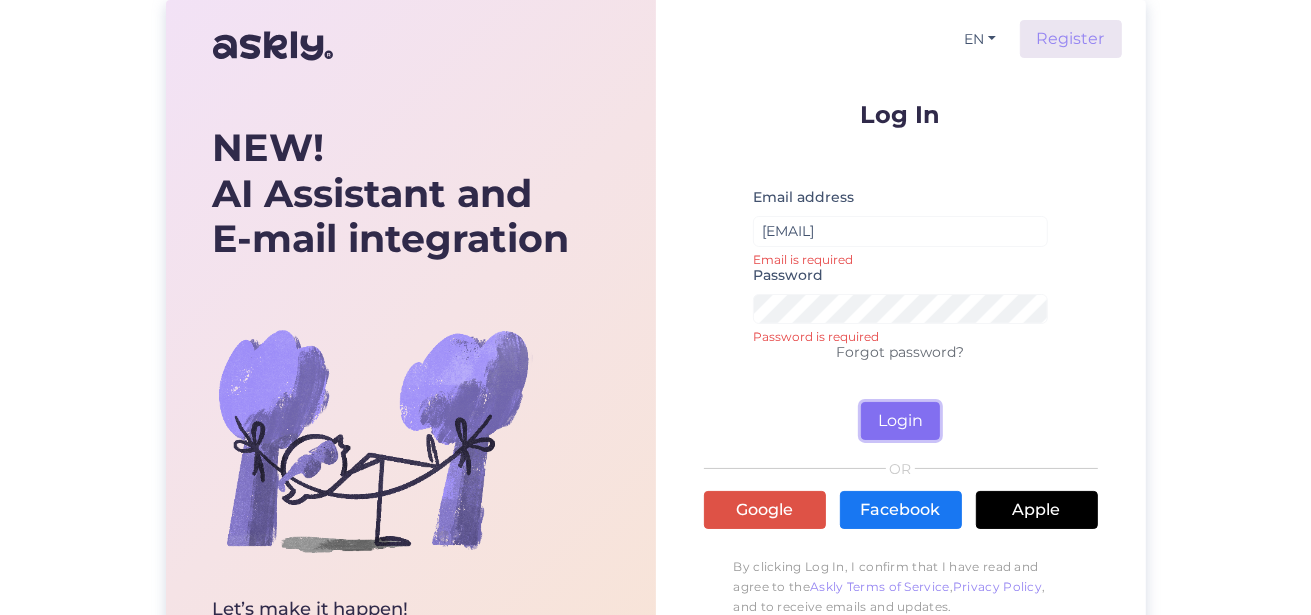 click on "Login" at bounding box center (900, 421) 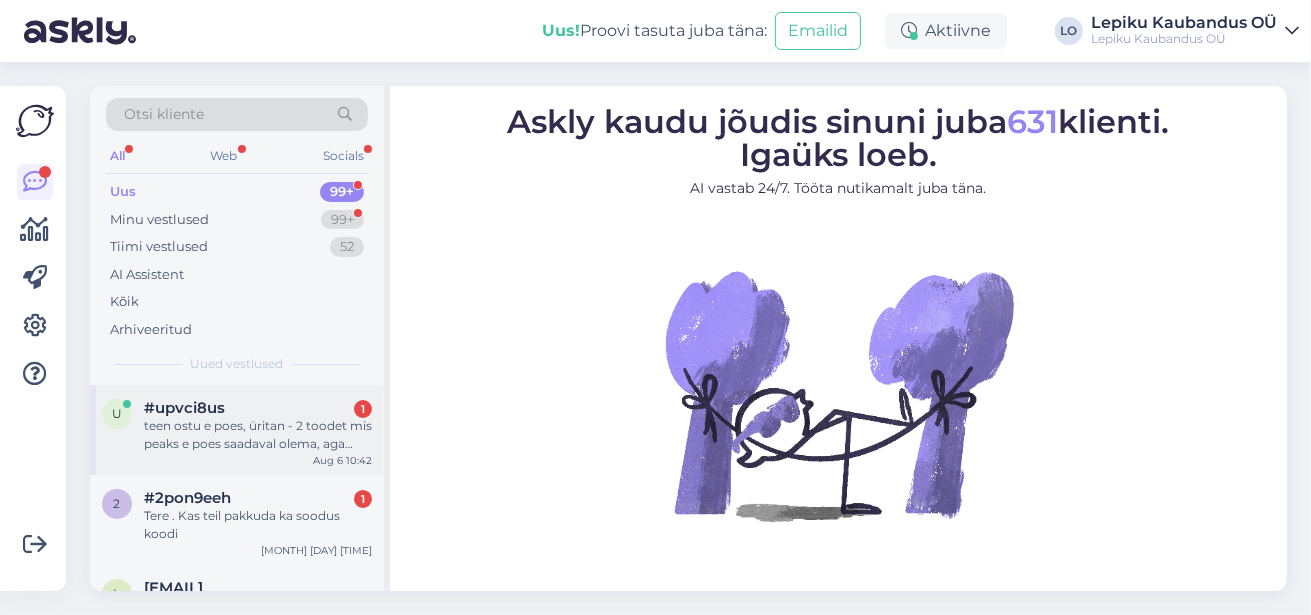 click on "teen ostu e poes, üritan - 2 toodet mis peaks e poes saadaval olema, aga toote all on ainult VAATA, ei ole ostukorvi, kuidas tellida???" at bounding box center (258, 435) 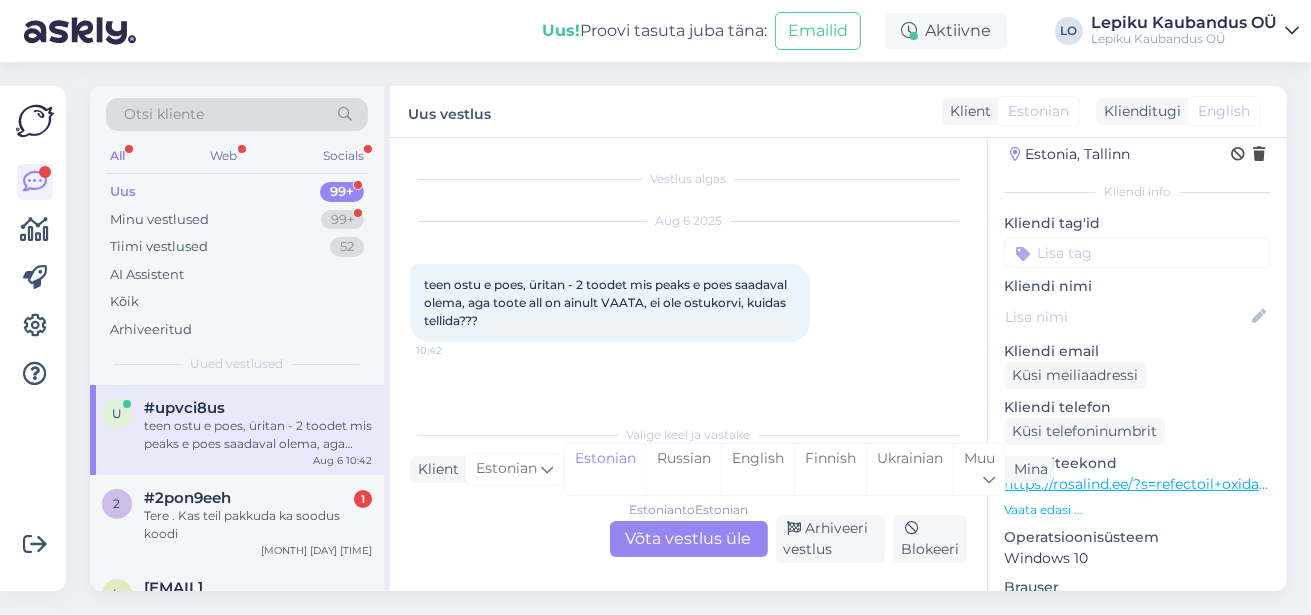scroll, scrollTop: 160, scrollLeft: 0, axis: vertical 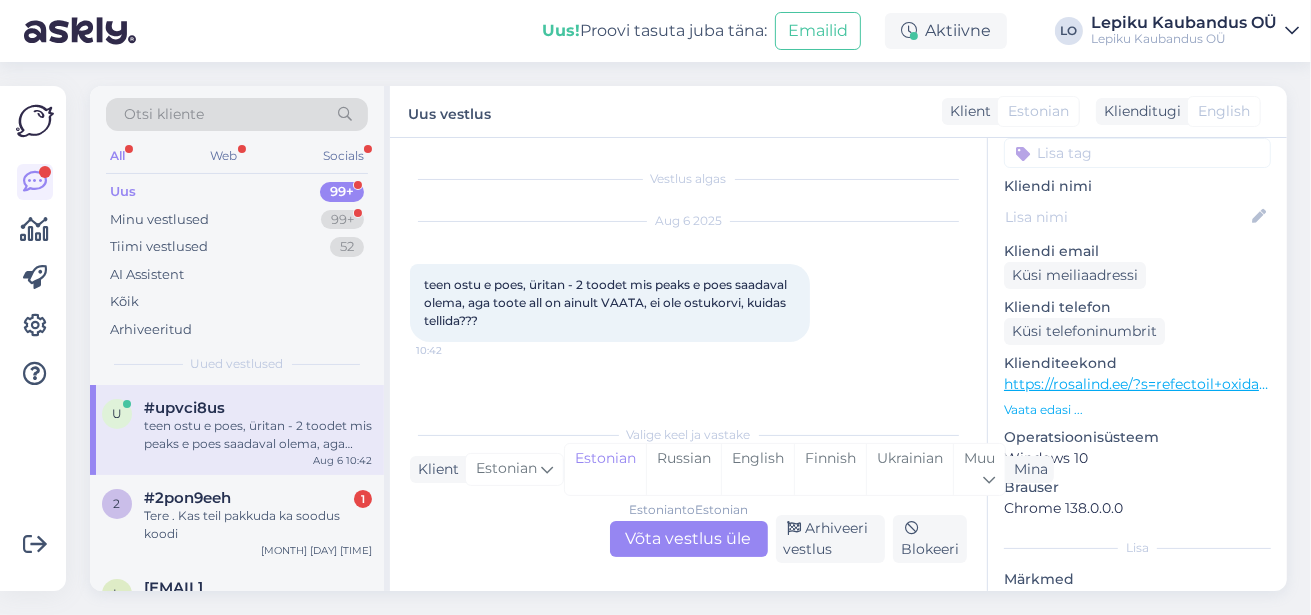 click on "https://rosalind.ee/?s=refectoil+oxidant+cream+3%25&submit.x=0&submit.y=0&post_type=product" at bounding box center (1344, 384) 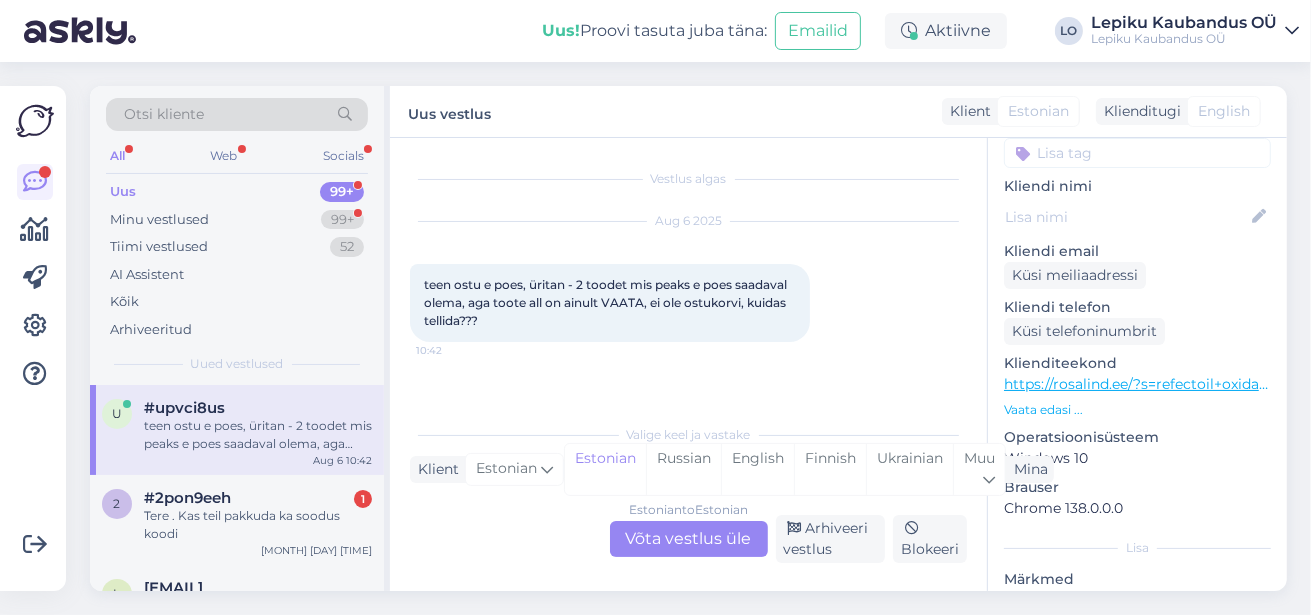 click on "Estonian  to  Estonian Võta vestlus üle" at bounding box center [689, 539] 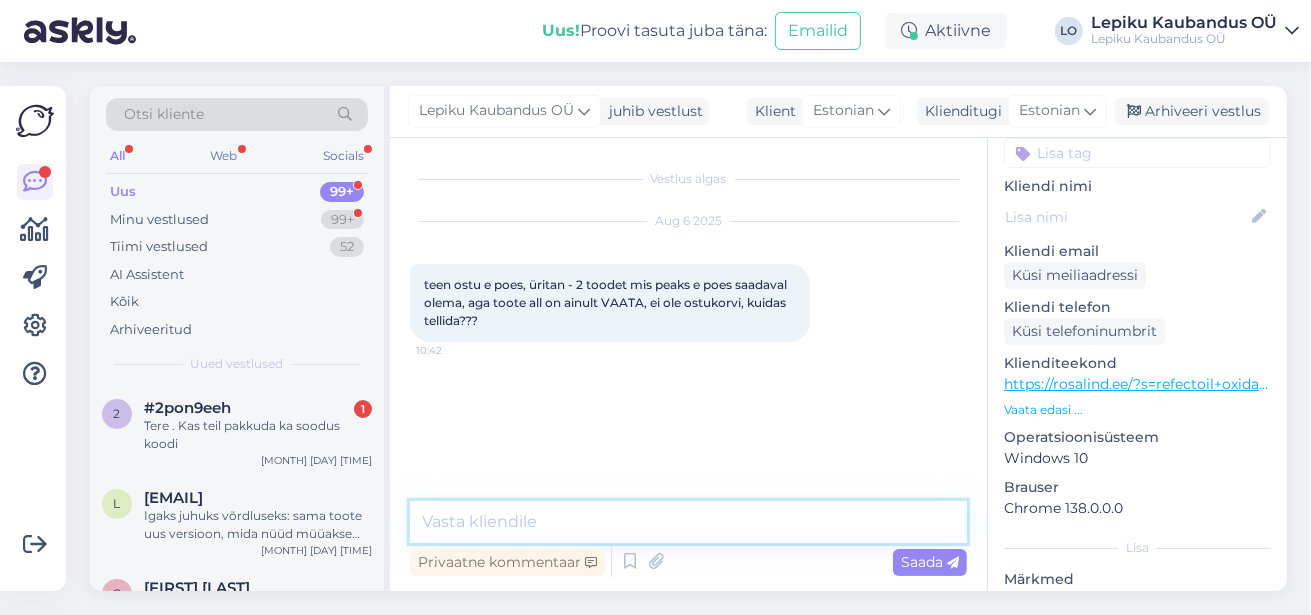click at bounding box center [688, 522] 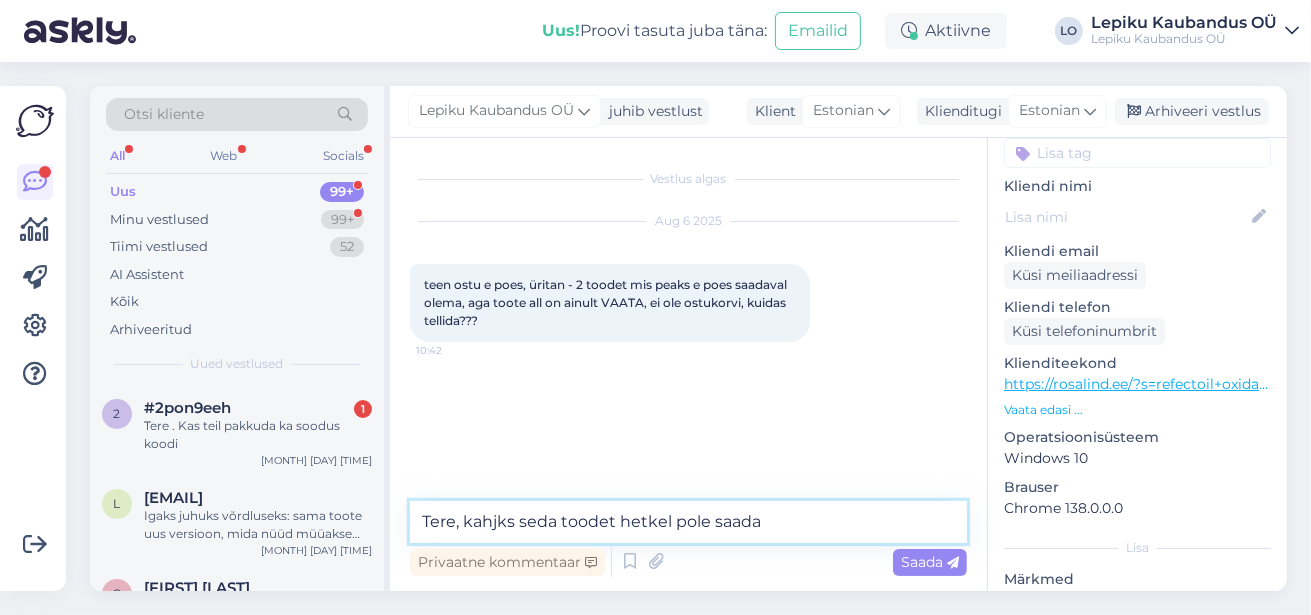click on "Tere, kahjks seda toodet hetkel pole saada" at bounding box center [688, 522] 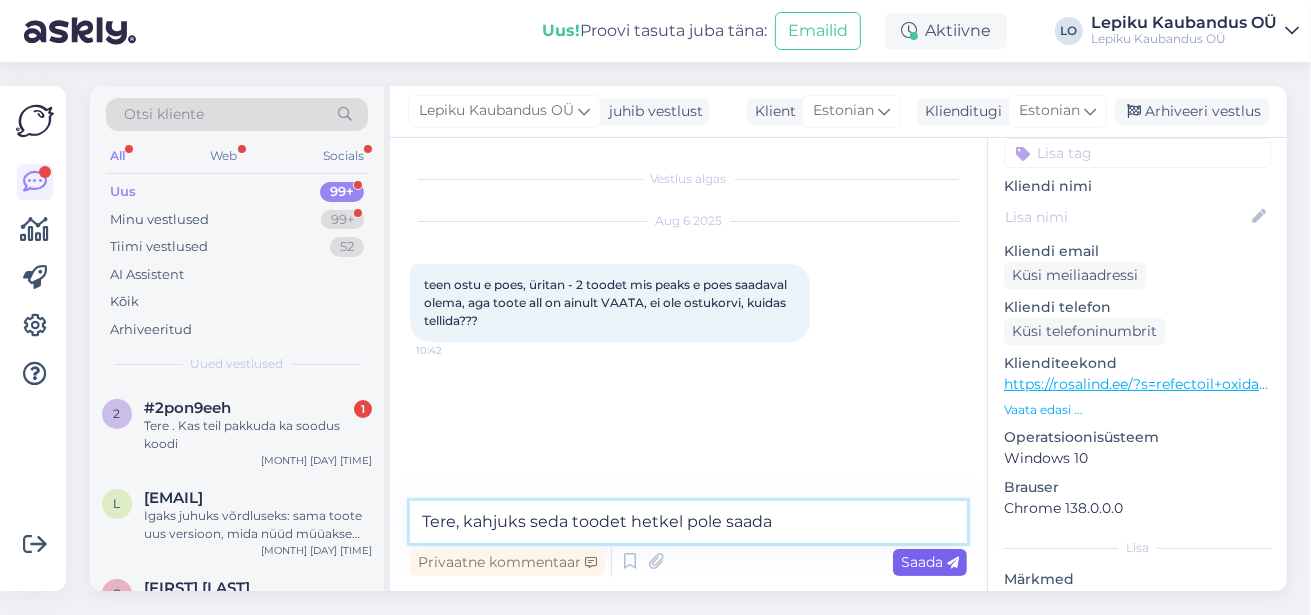 type on "Tere, kahjuks seda toodet hetkel pole saada" 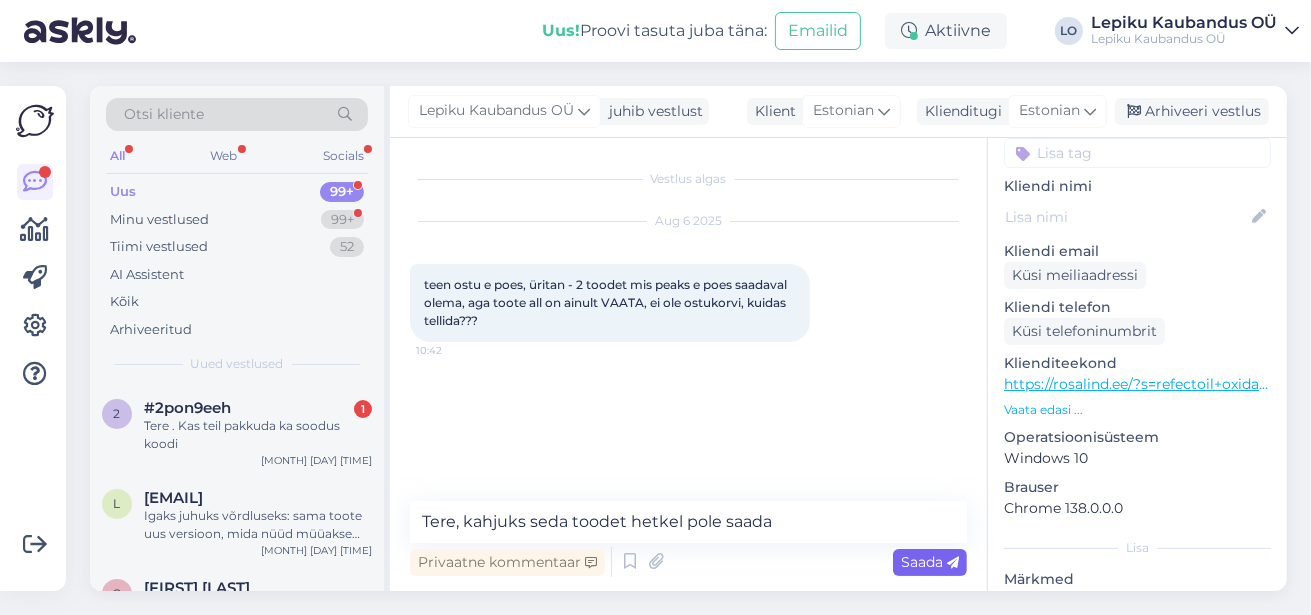 click at bounding box center (953, 563) 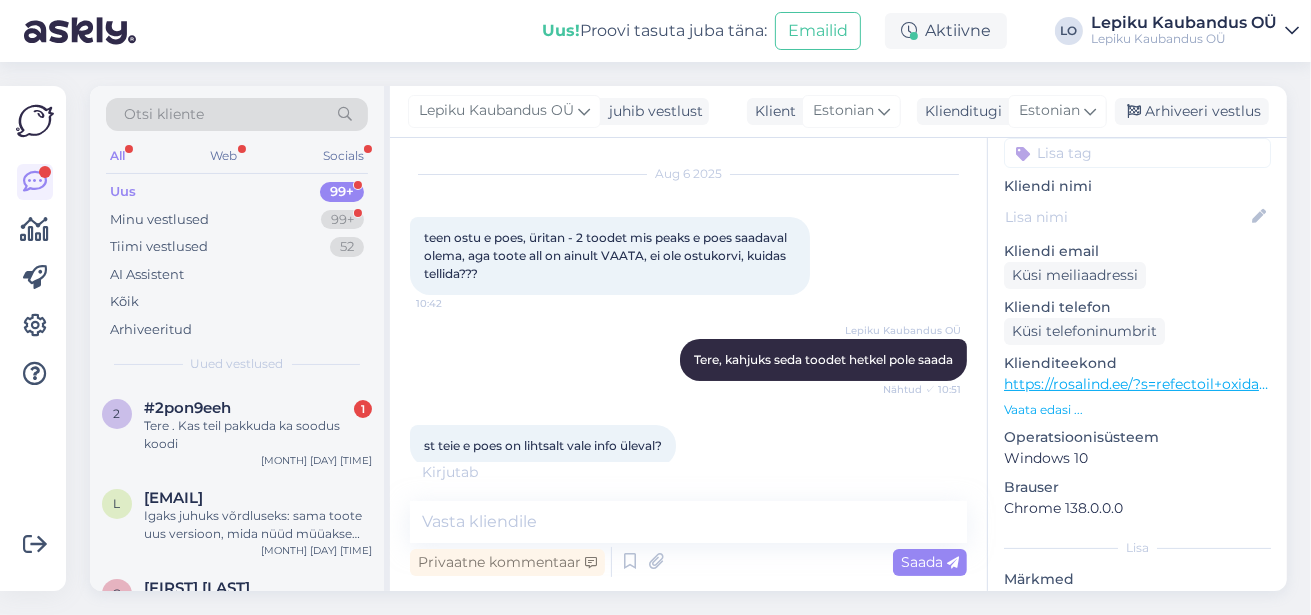 scroll, scrollTop: 83, scrollLeft: 0, axis: vertical 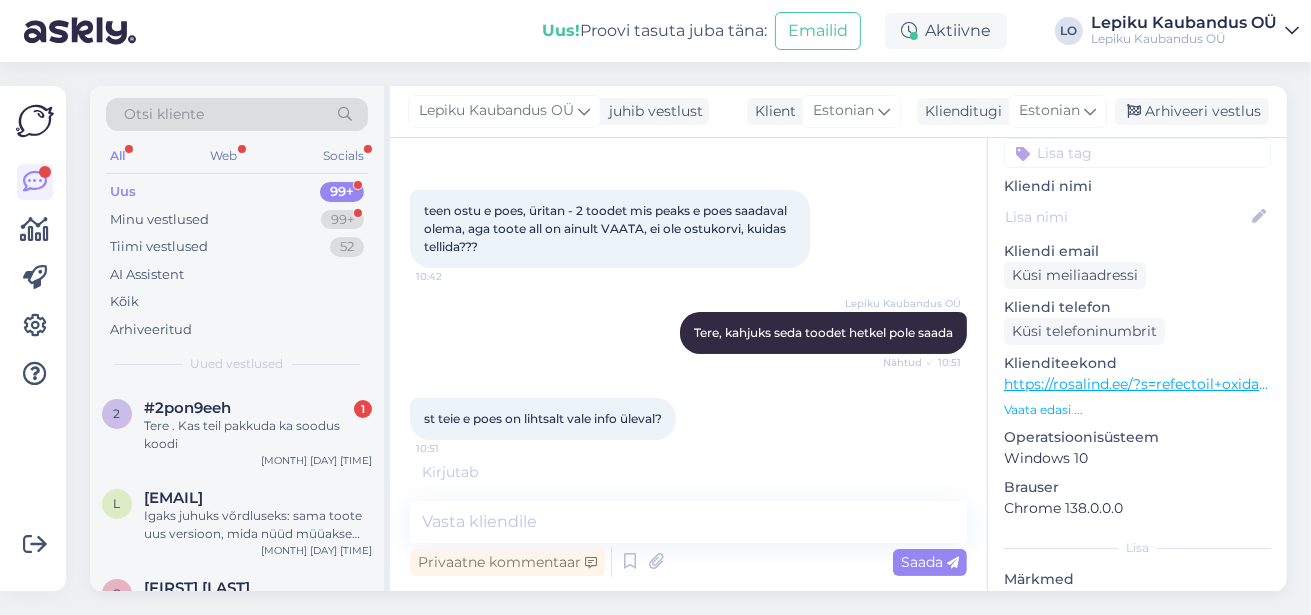 click on "https://rosalind.ee/?s=refectoil+oxidant+cream+3%25&submit.x=0&submit.y=0&post_type=product" at bounding box center [1344, 384] 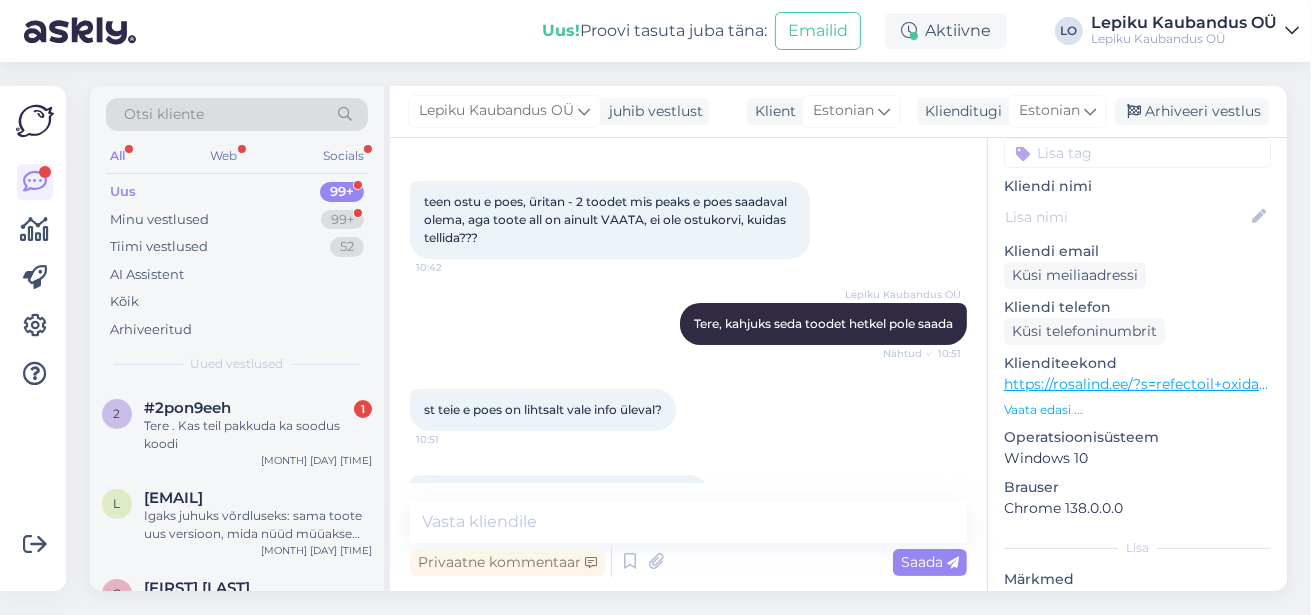 scroll, scrollTop: 150, scrollLeft: 0, axis: vertical 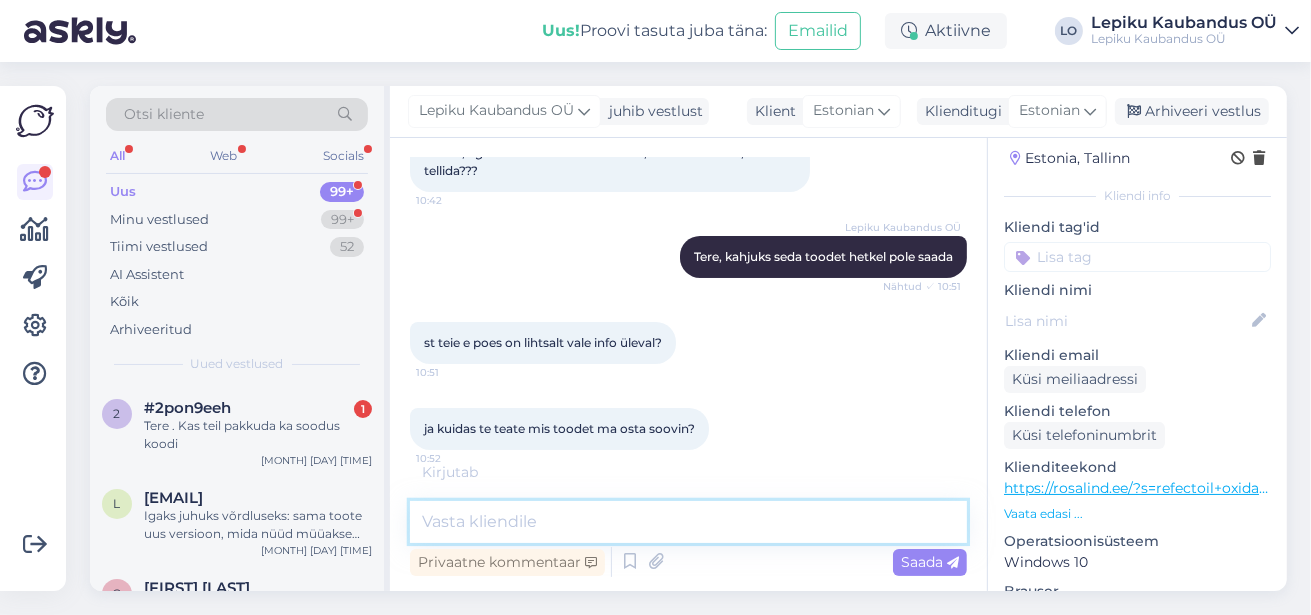 click at bounding box center [688, 522] 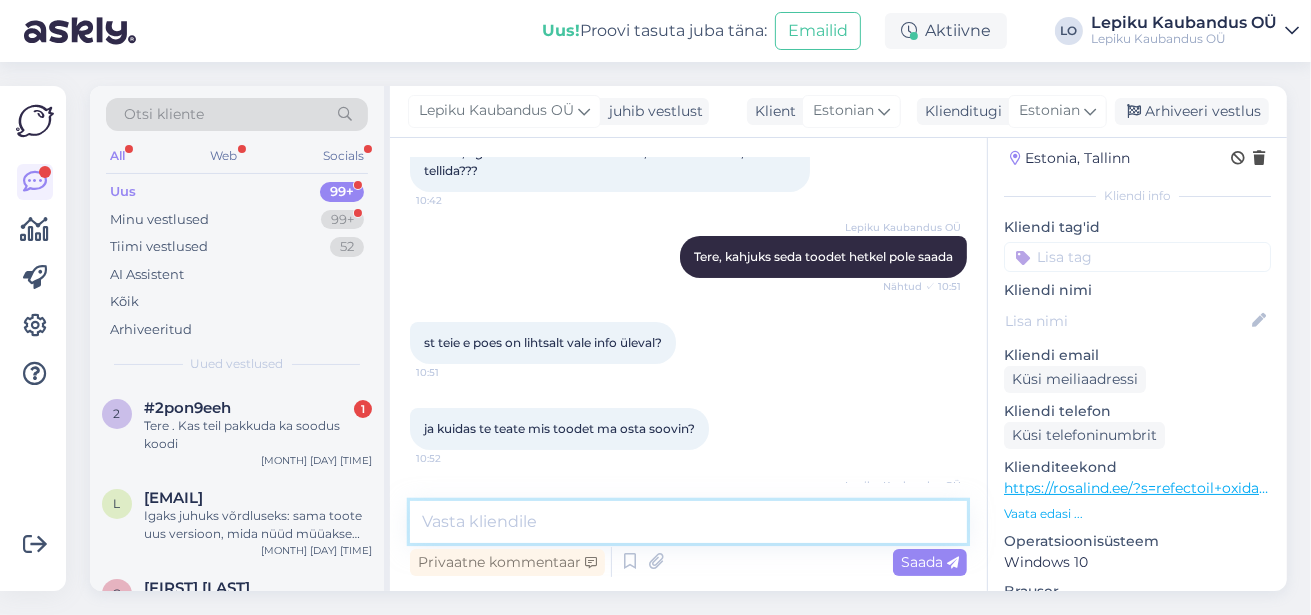 scroll, scrollTop: 257, scrollLeft: 0, axis: vertical 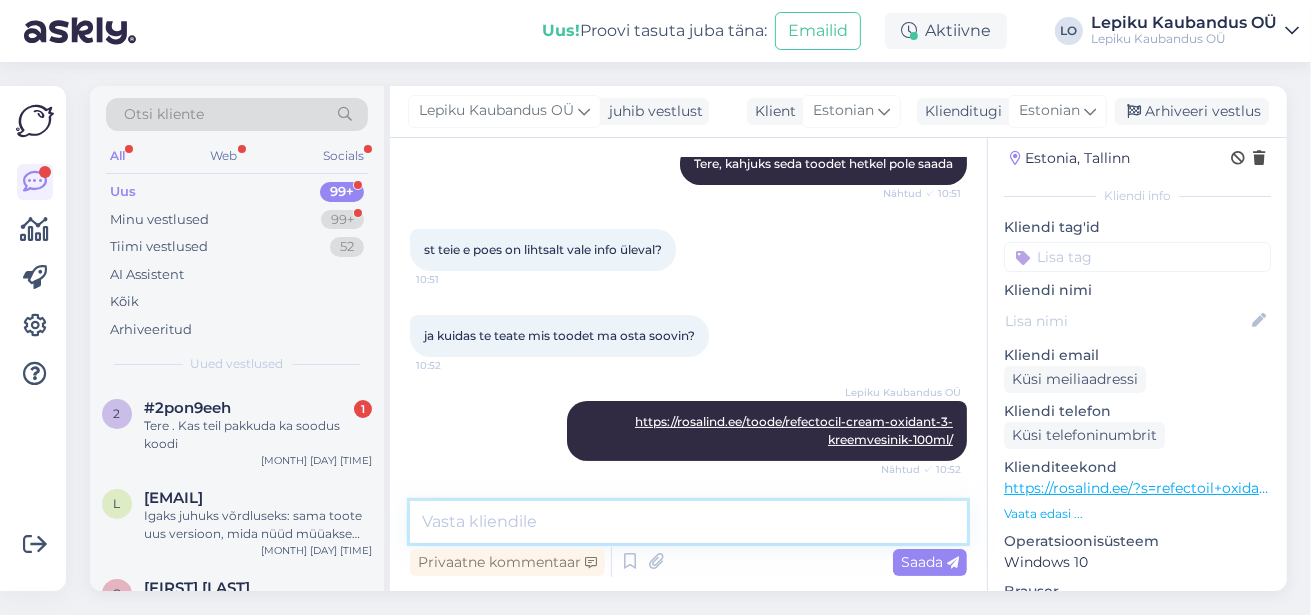 click at bounding box center [688, 522] 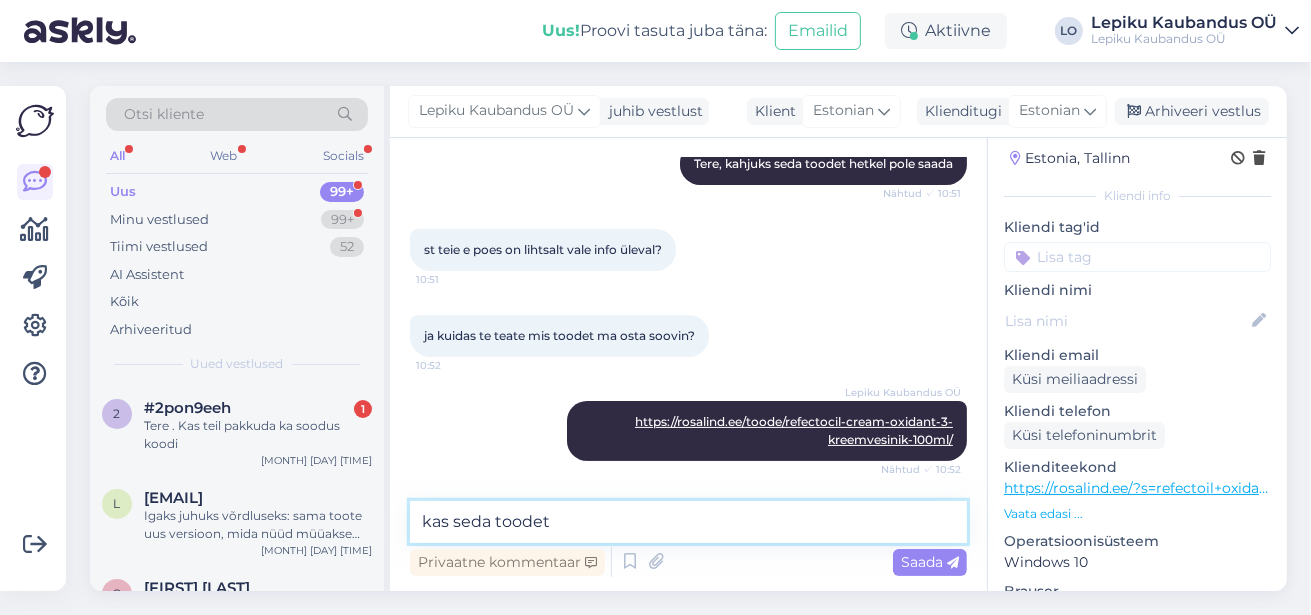 type on "kas seda toodet?" 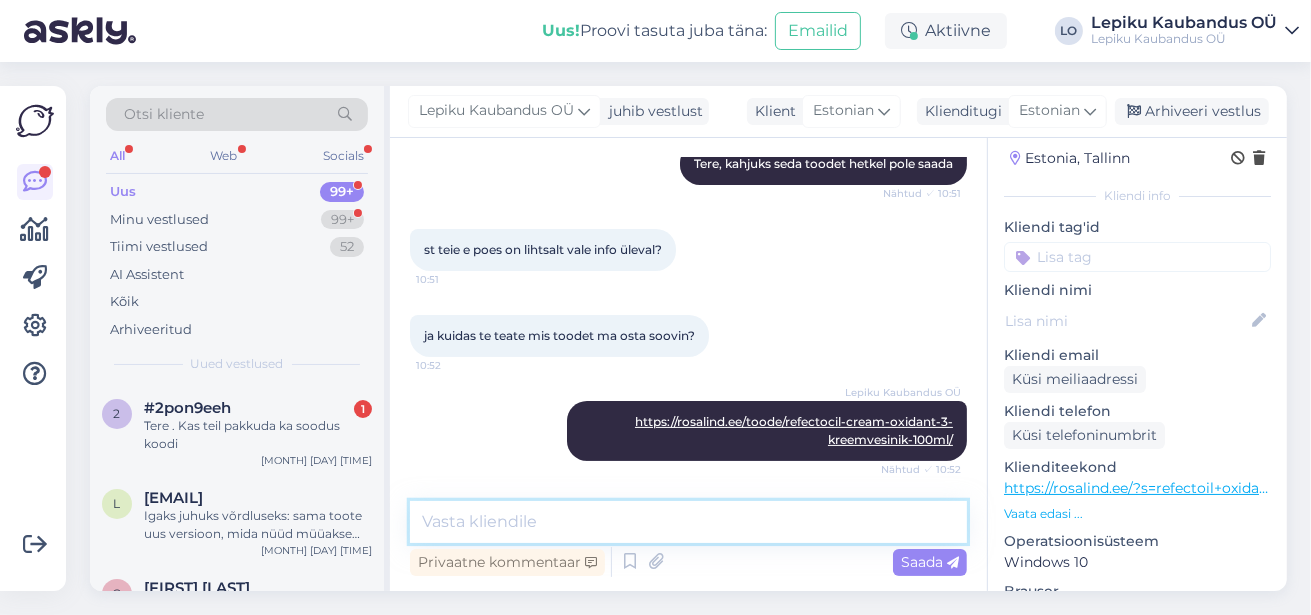 scroll, scrollTop: 344, scrollLeft: 0, axis: vertical 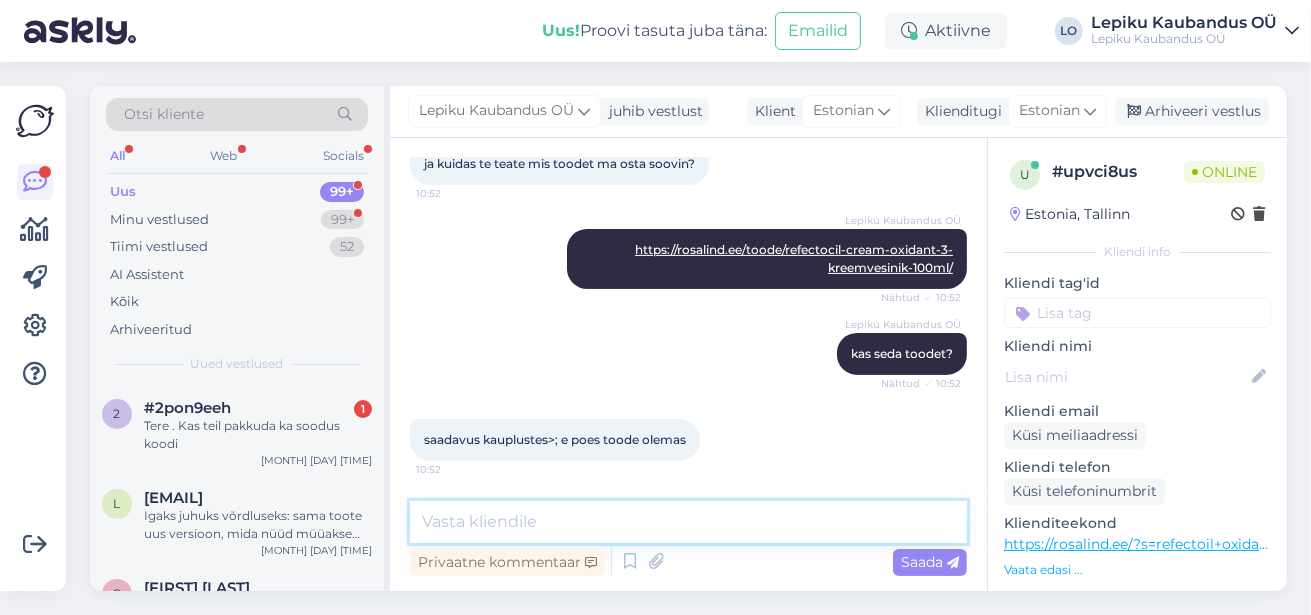 click at bounding box center [688, 522] 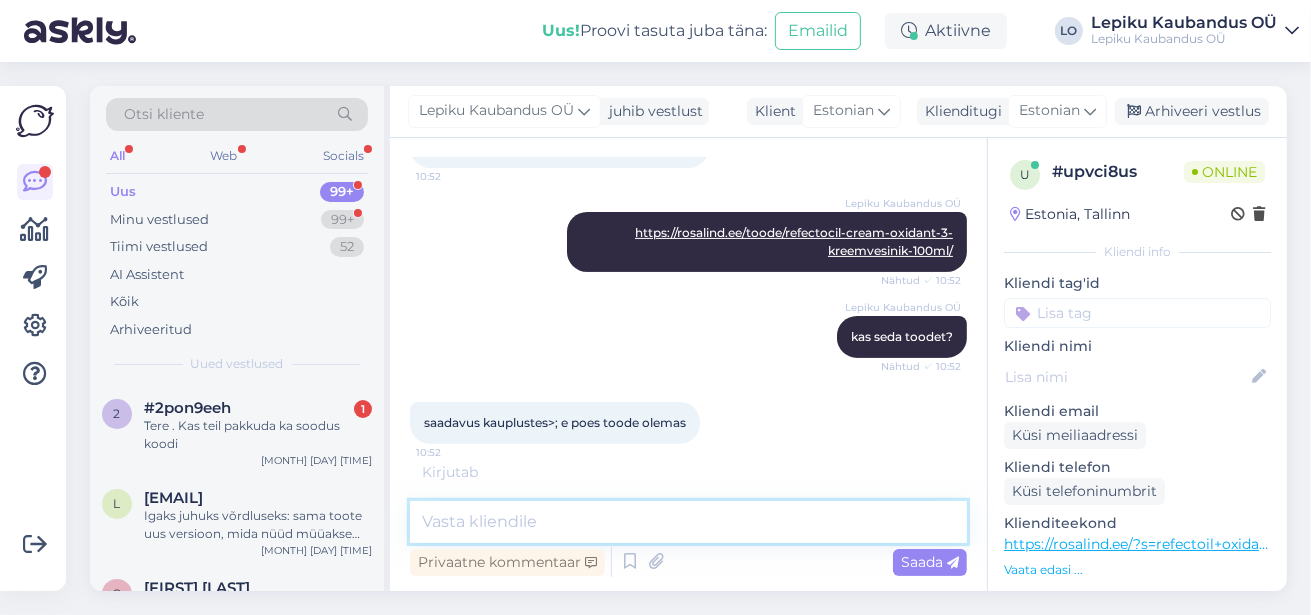 scroll, scrollTop: 519, scrollLeft: 0, axis: vertical 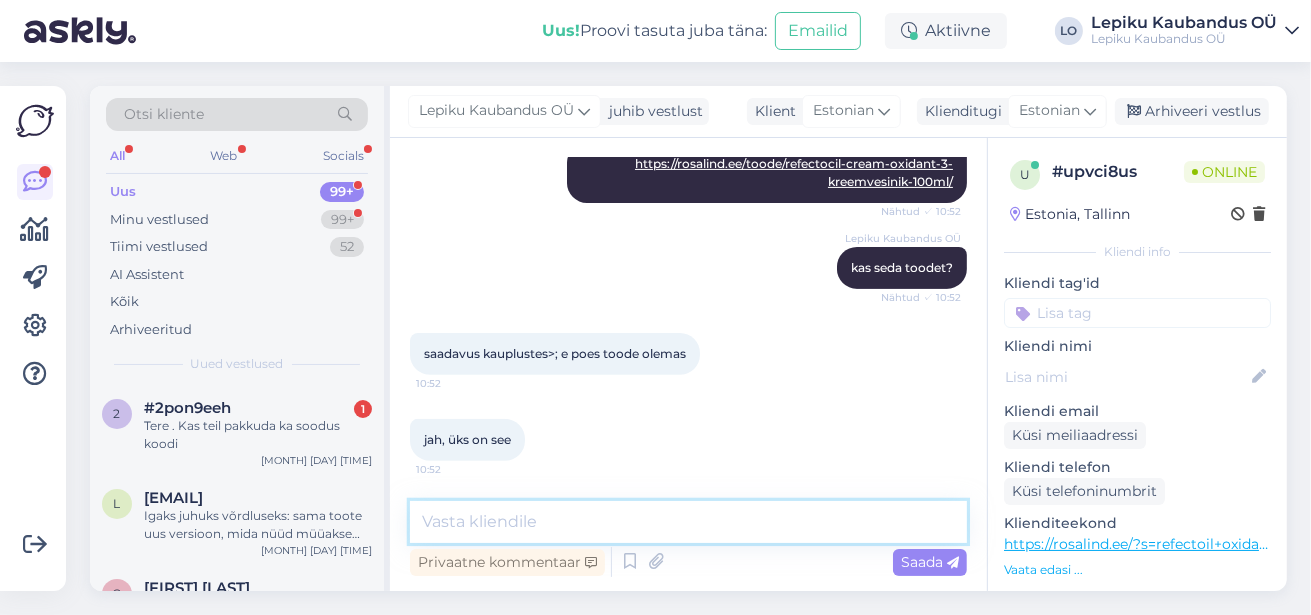 click at bounding box center [688, 522] 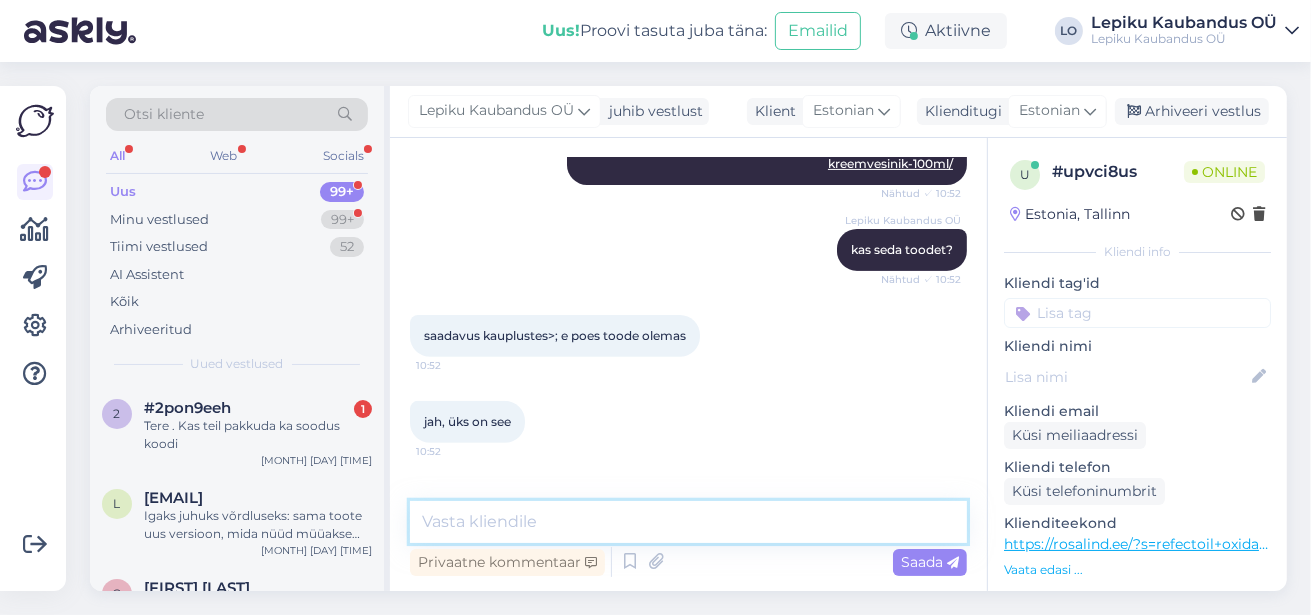 scroll, scrollTop: 626, scrollLeft: 0, axis: vertical 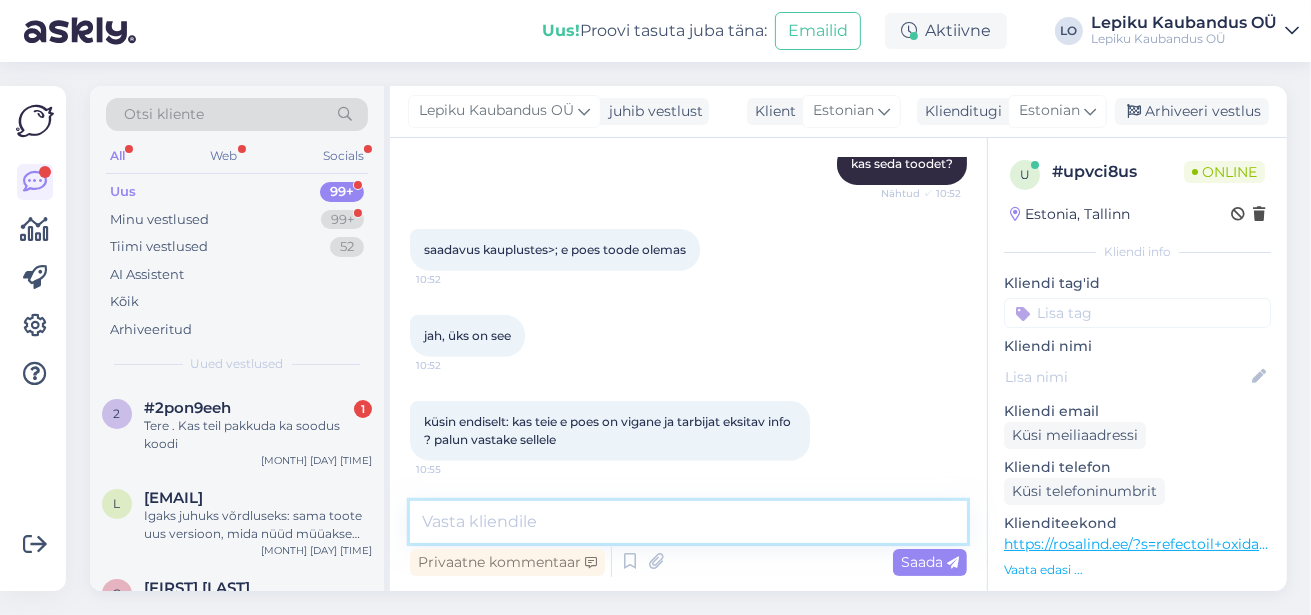 click at bounding box center (688, 522) 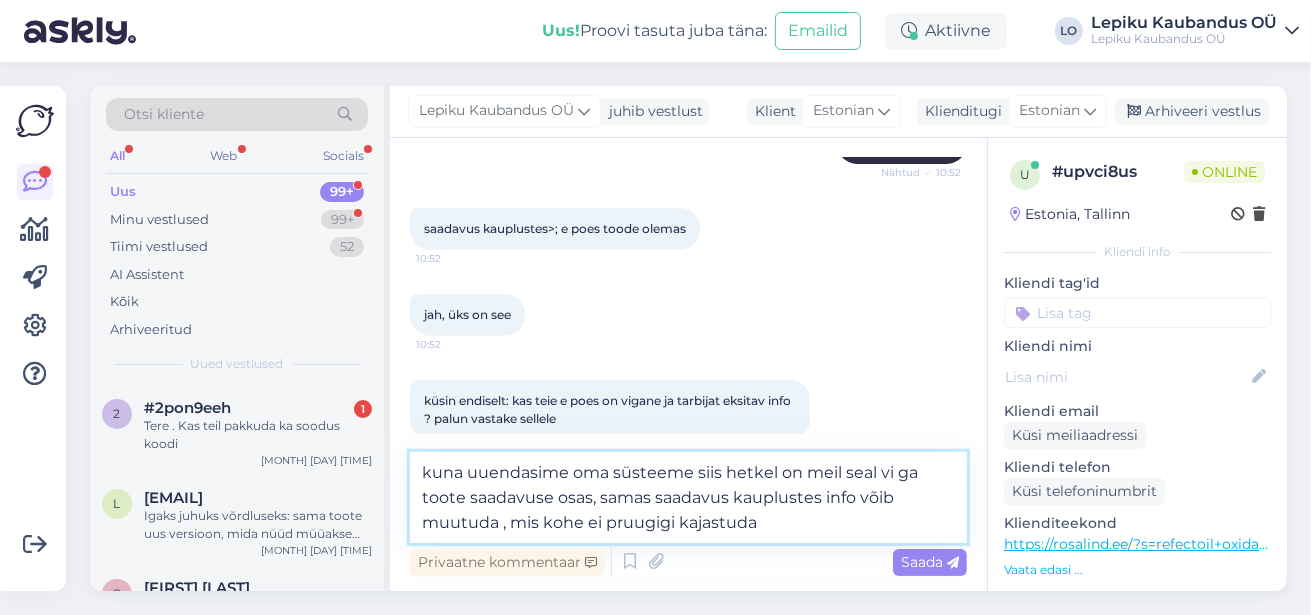 click on "kuna uuendasime oma süsteeme siis hetkel on meil seal vi ga toote saadavuse osas, samas saadavus kauplustes info võib muutuda , mis kohe ei pruugigi kajastuda" at bounding box center (688, 497) 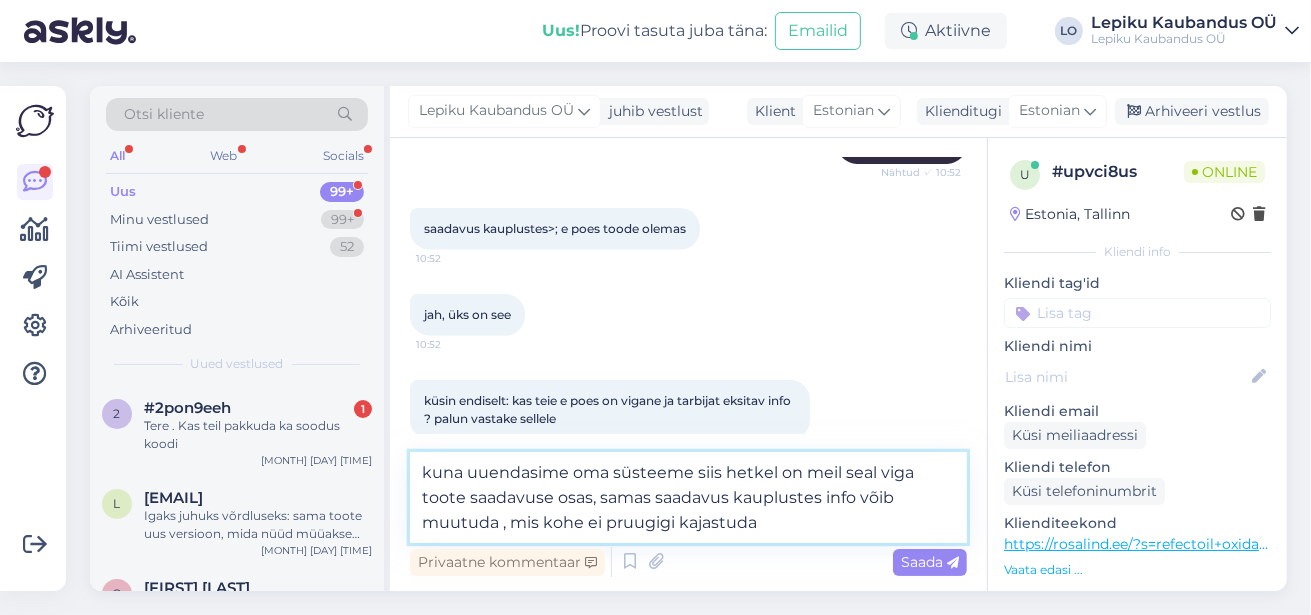 click on "kuna uuendasime oma süsteeme siis hetkel on meil seal viga toote saadavuse osas, samas saadavus kauplustes info võib muutuda , mis kohe ei pruugigi kajastuda" at bounding box center (688, 497) 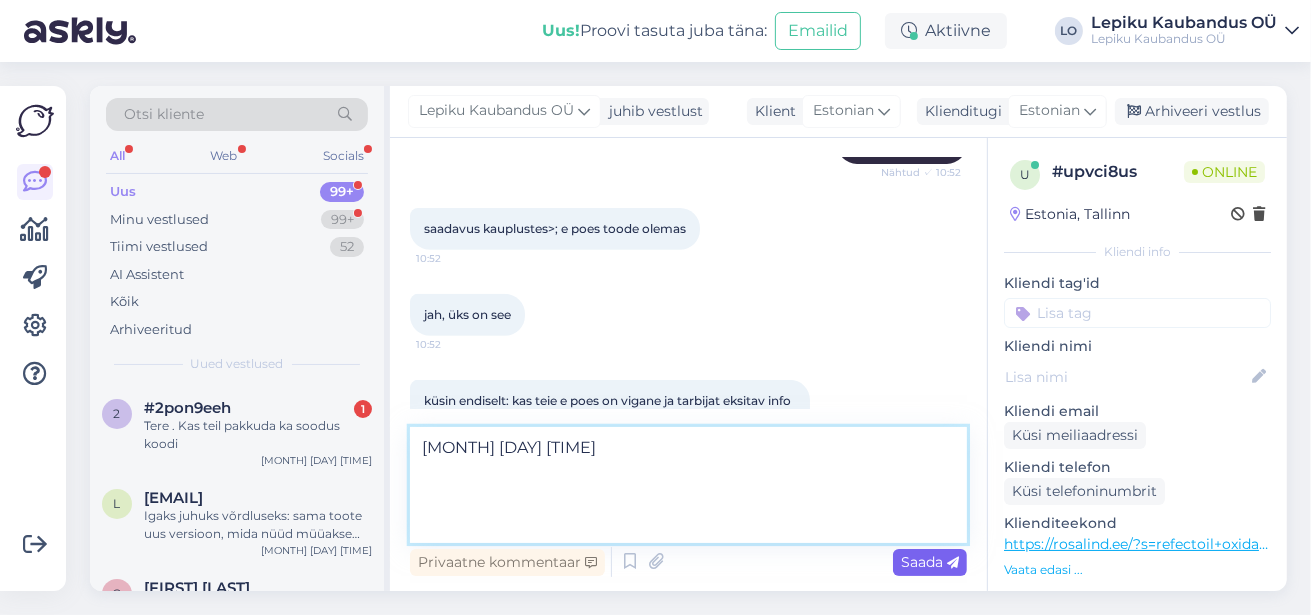 type on "[MONTH] [DAY] [TIME]" 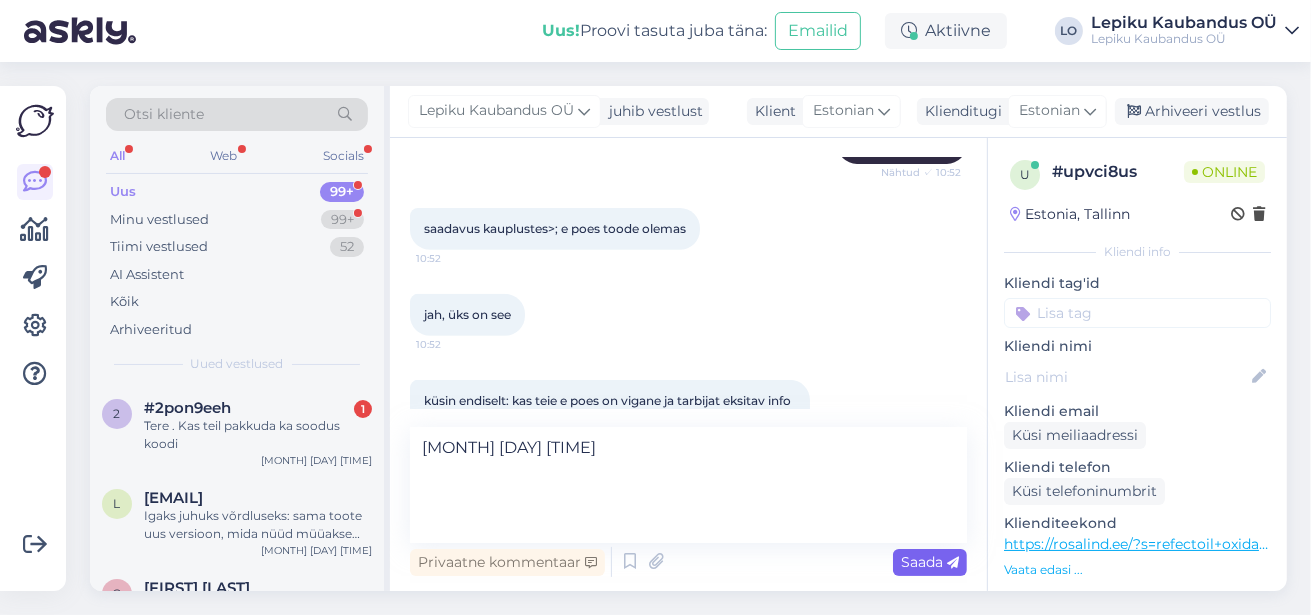 click on "Saada" at bounding box center [930, 562] 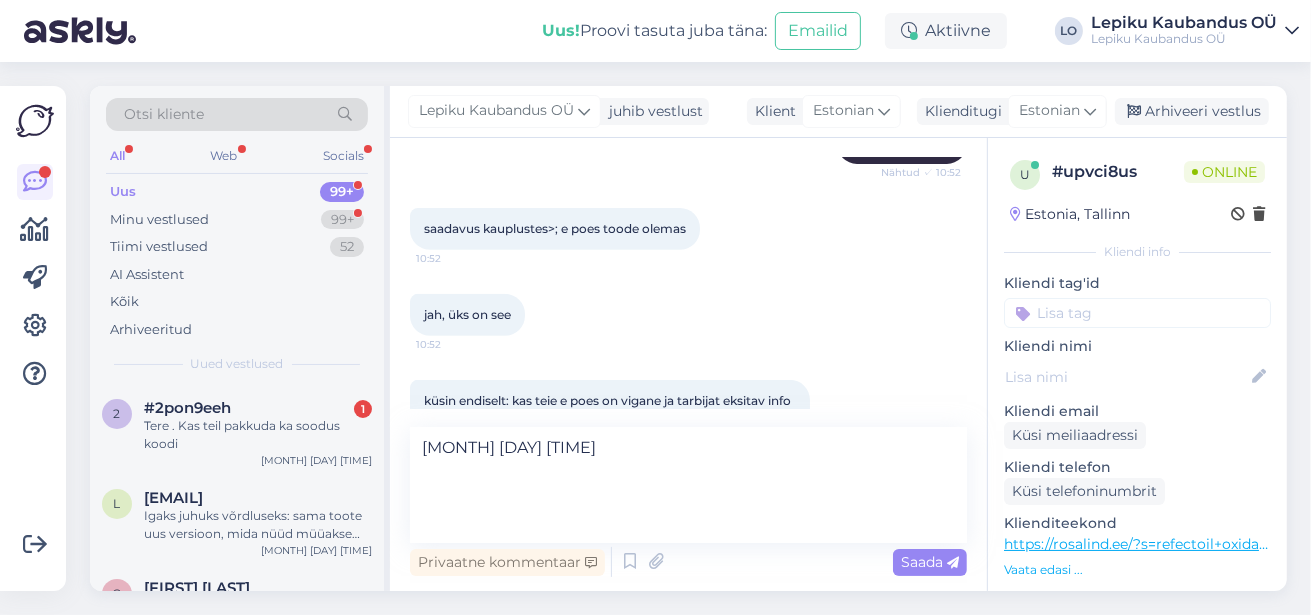 type 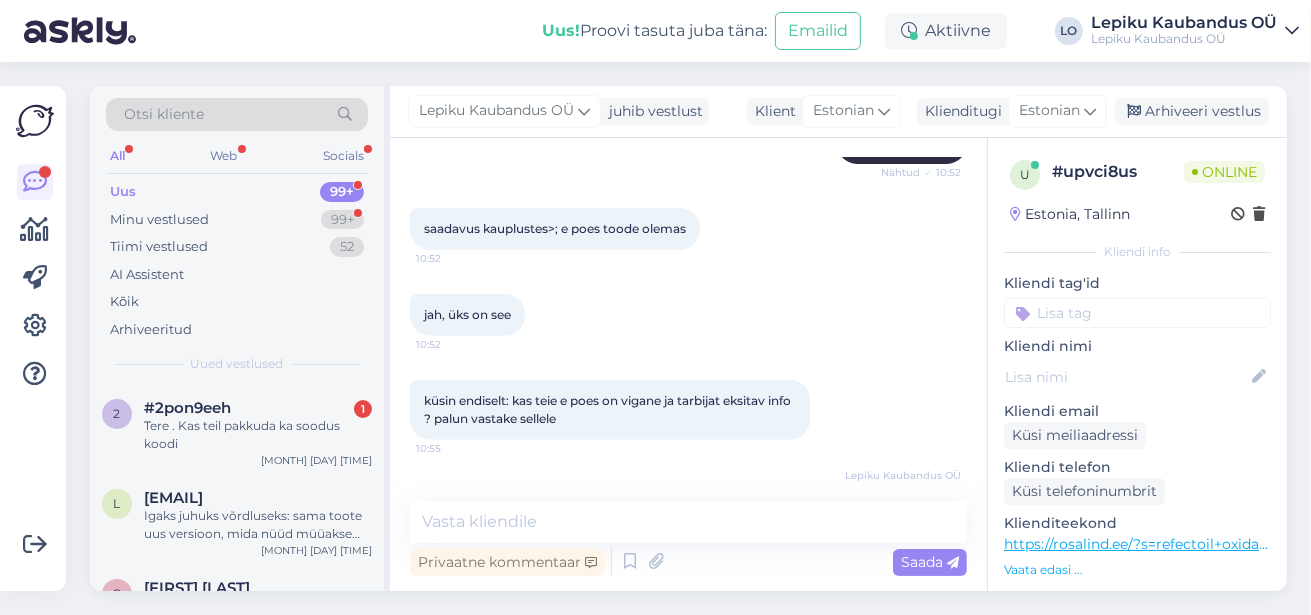 scroll, scrollTop: 772, scrollLeft: 0, axis: vertical 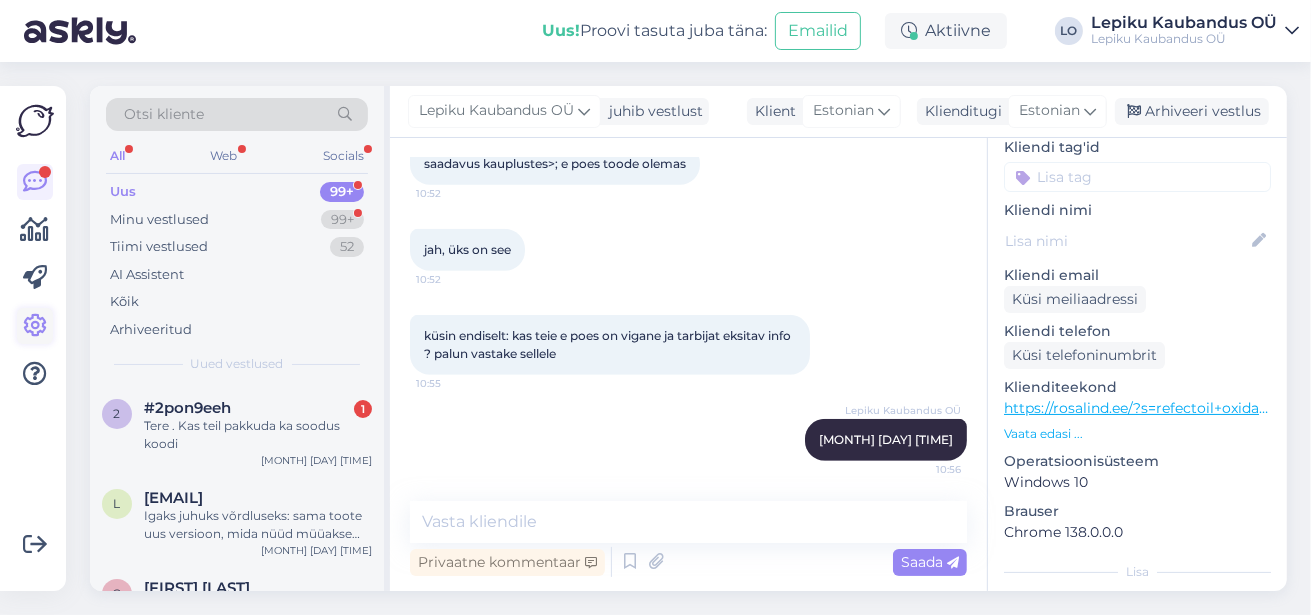 click at bounding box center [35, 326] 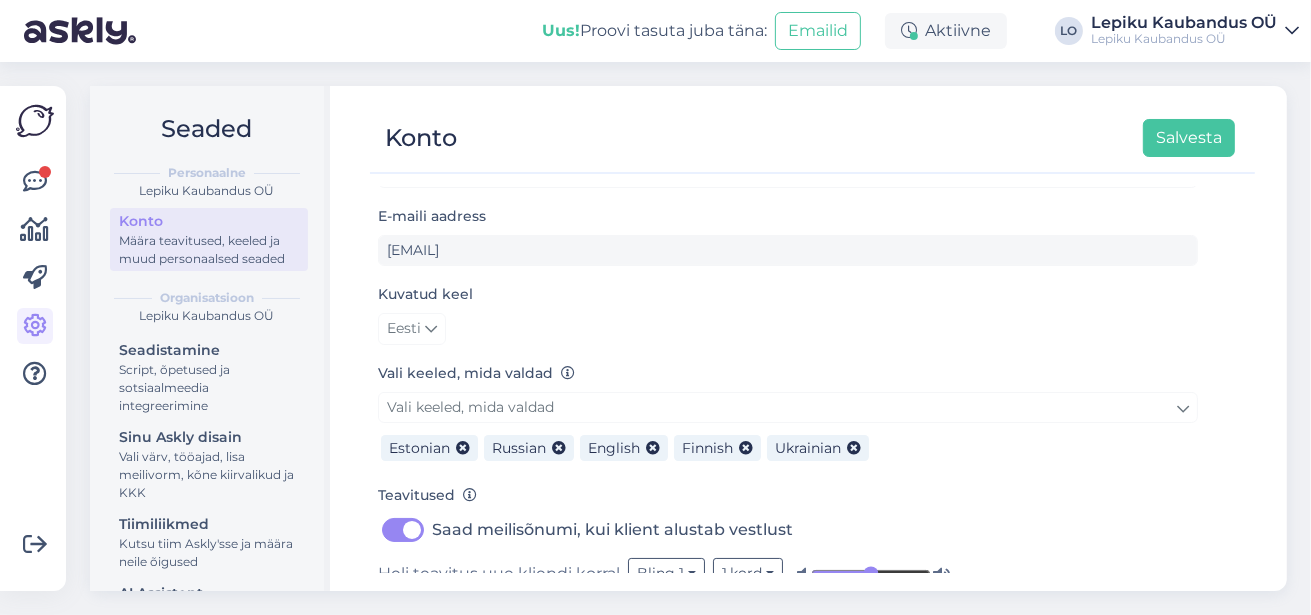 scroll, scrollTop: 128, scrollLeft: 0, axis: vertical 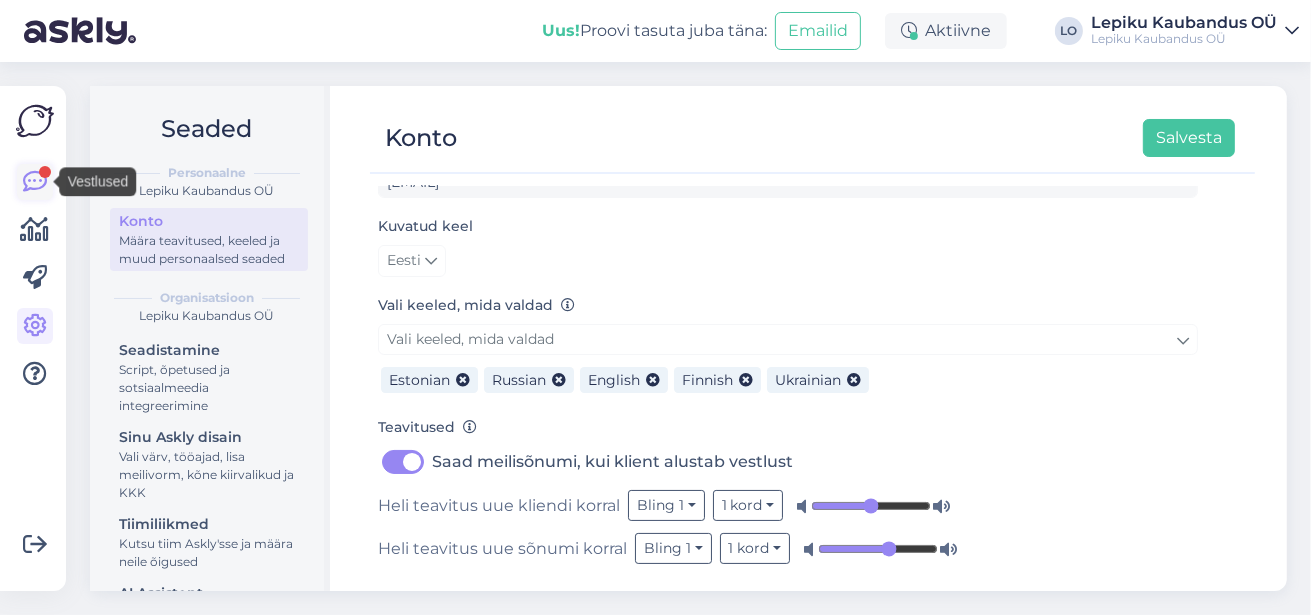 click at bounding box center [35, 182] 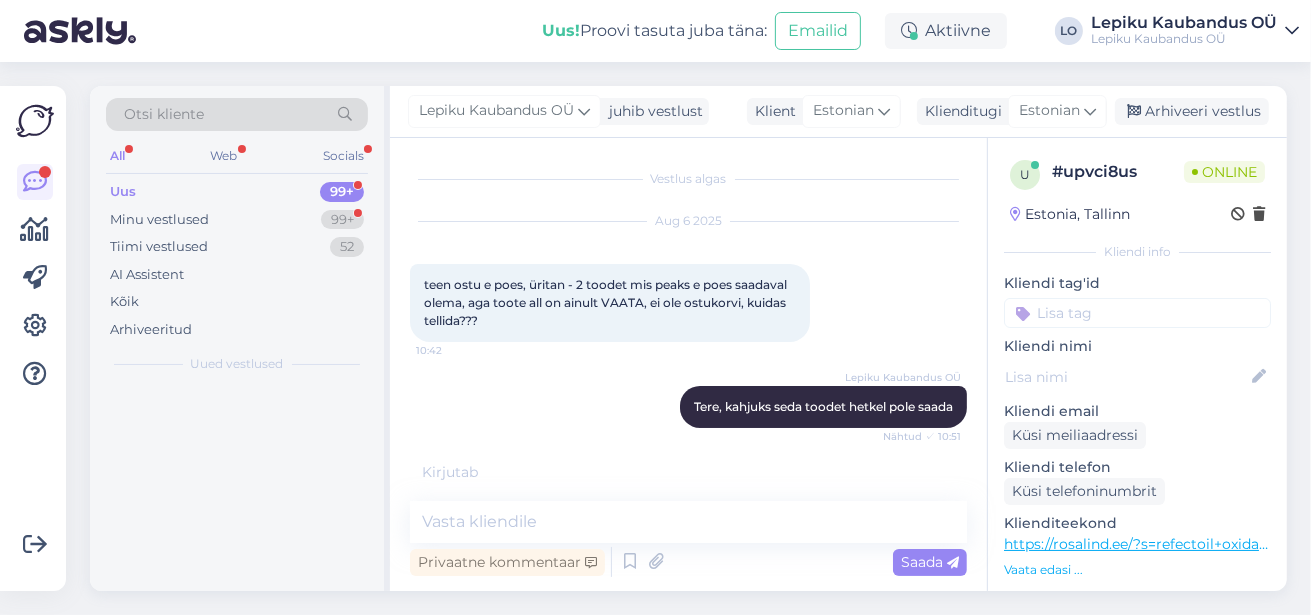 scroll, scrollTop: 43, scrollLeft: 0, axis: vertical 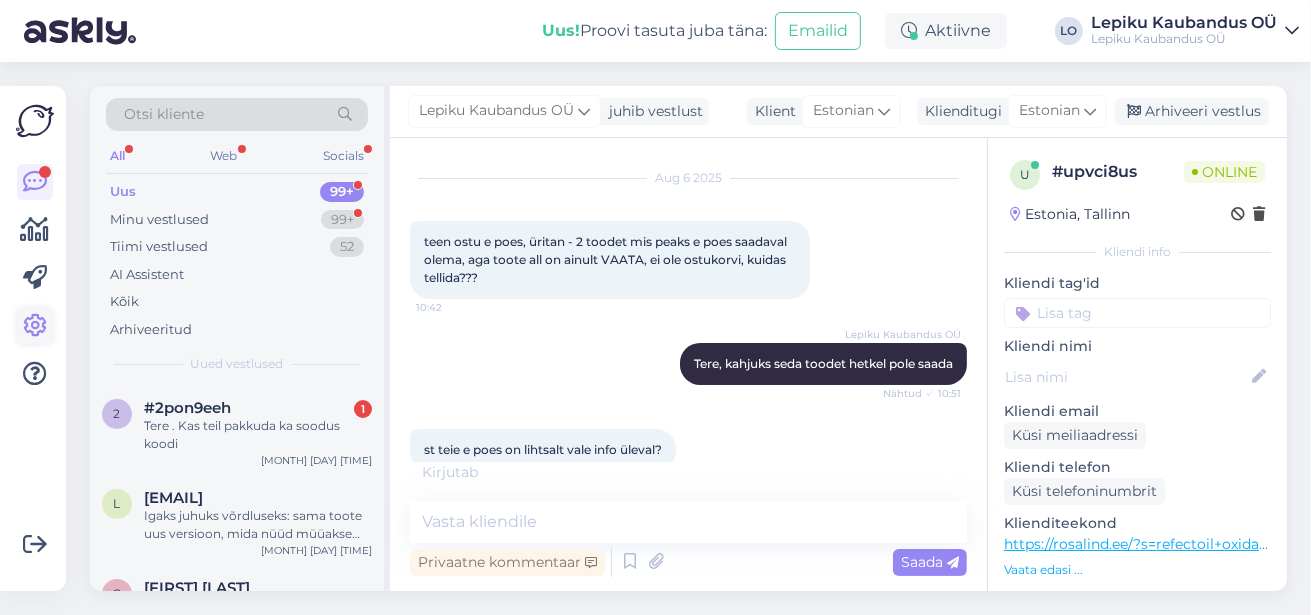click at bounding box center [35, 326] 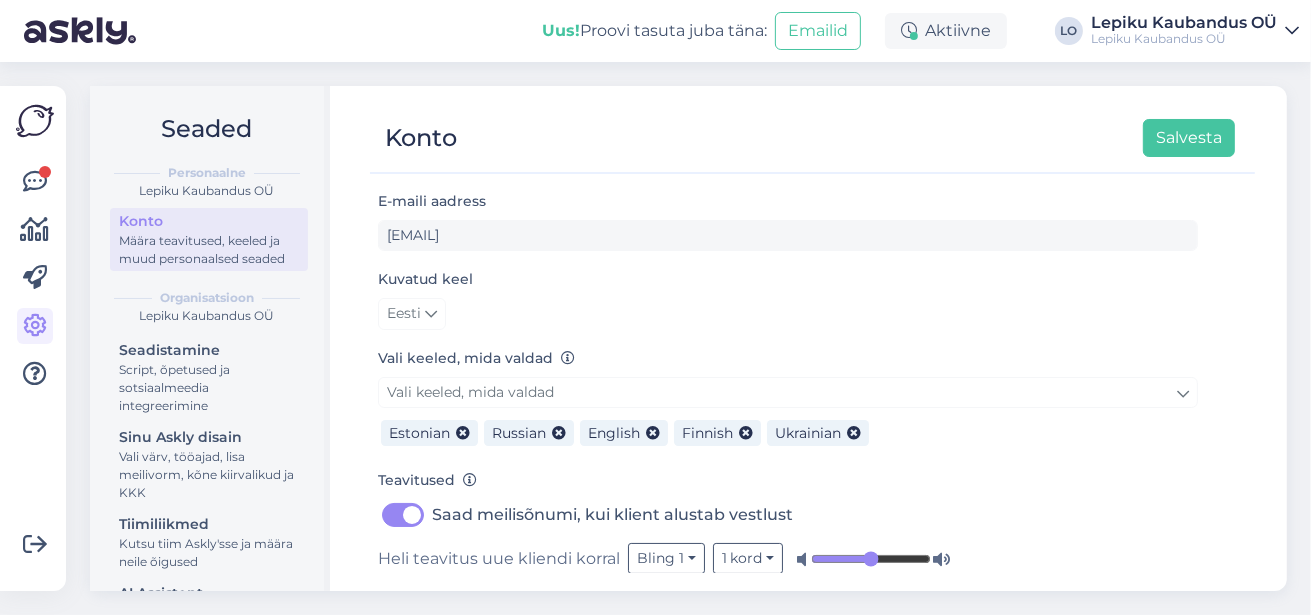 scroll, scrollTop: 128, scrollLeft: 0, axis: vertical 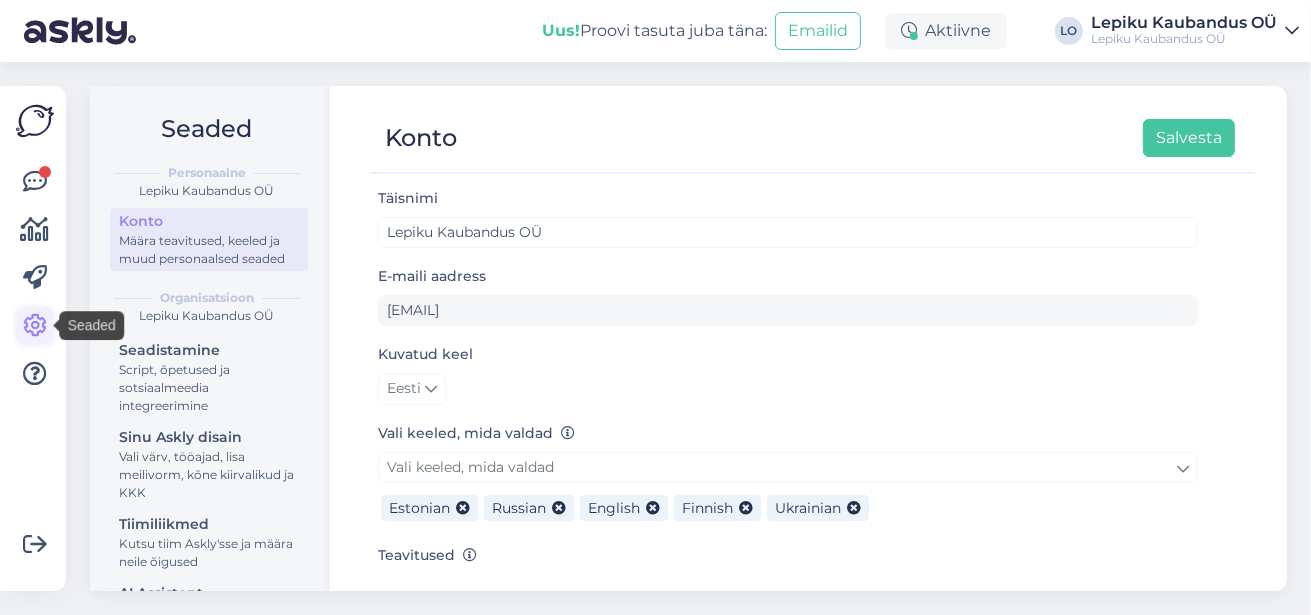 click at bounding box center [35, 326] 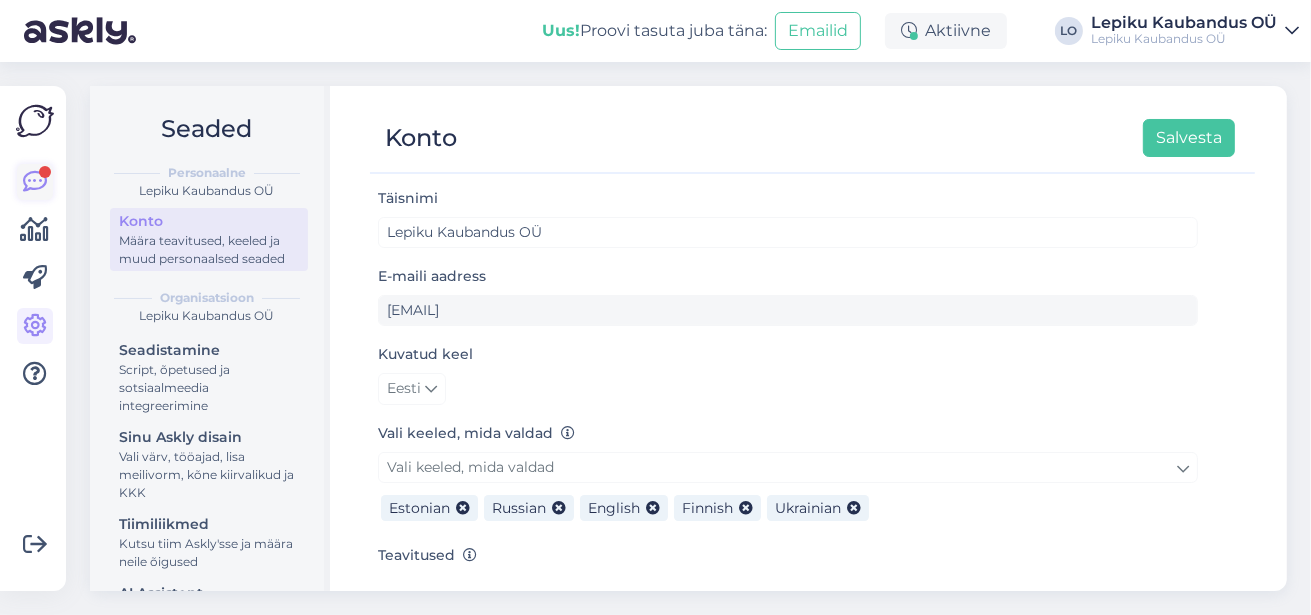 click at bounding box center [35, 182] 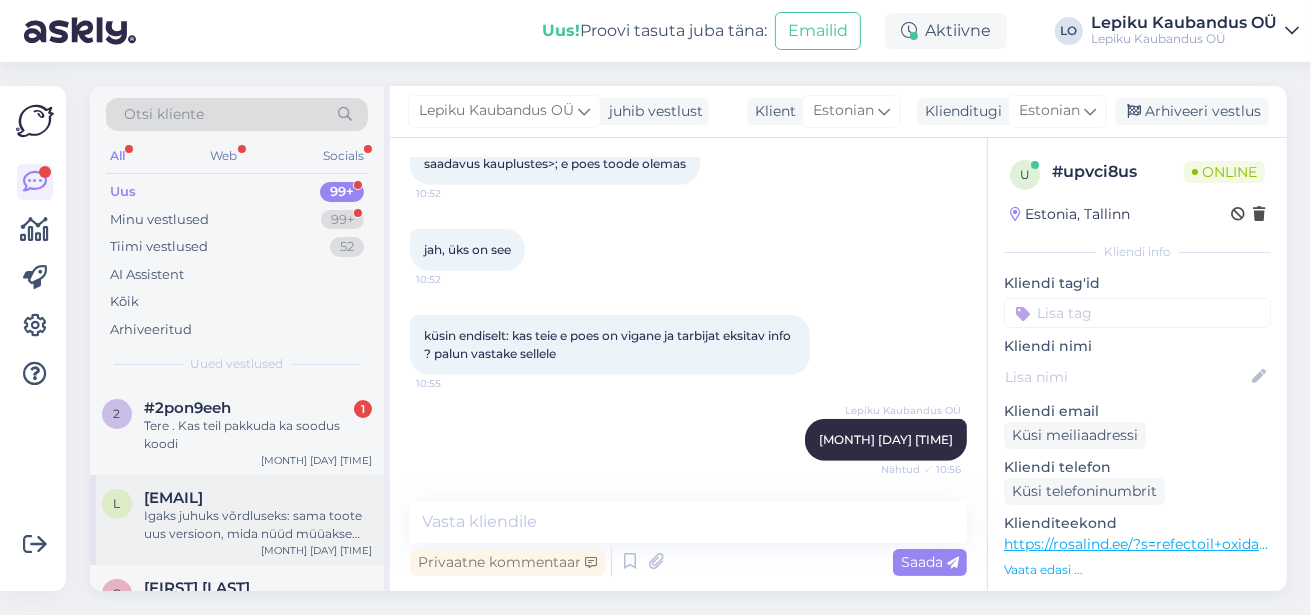 scroll, scrollTop: 772, scrollLeft: 0, axis: vertical 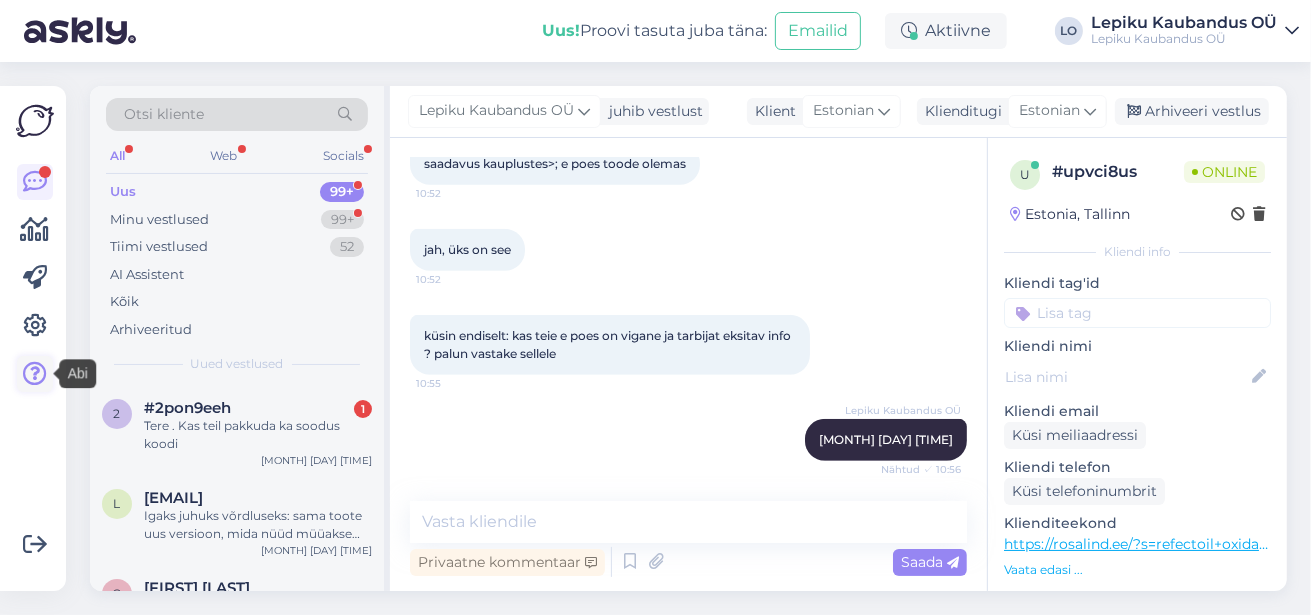 click at bounding box center [35, 374] 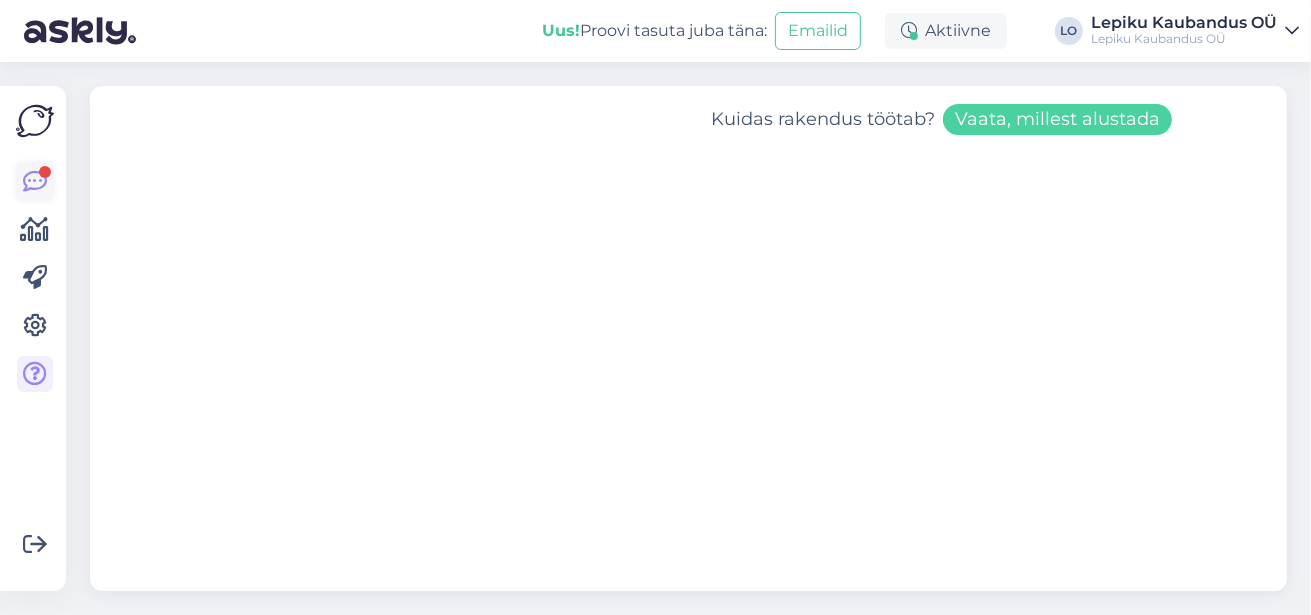click at bounding box center (35, 182) 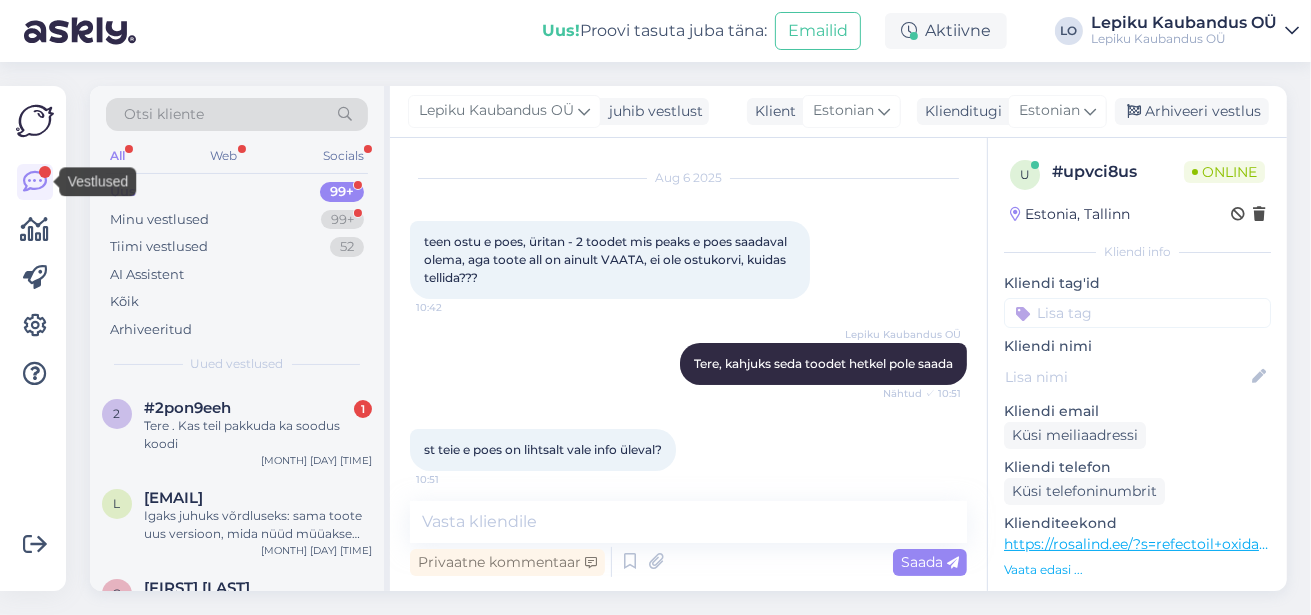 scroll, scrollTop: 899, scrollLeft: 0, axis: vertical 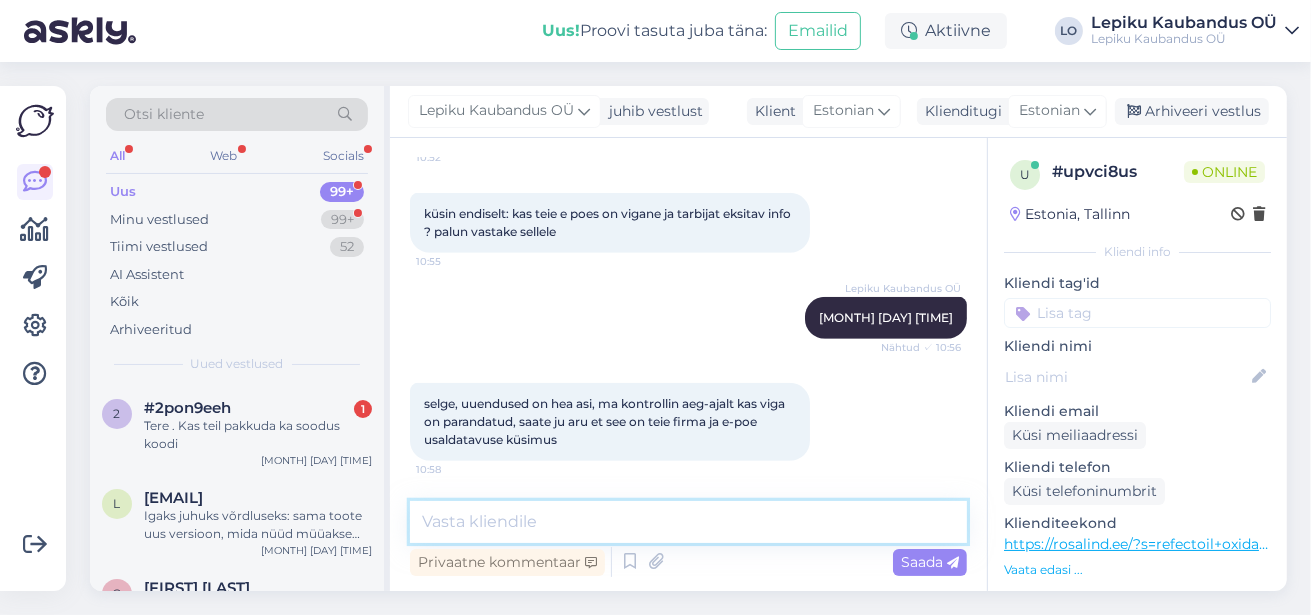 click at bounding box center (688, 522) 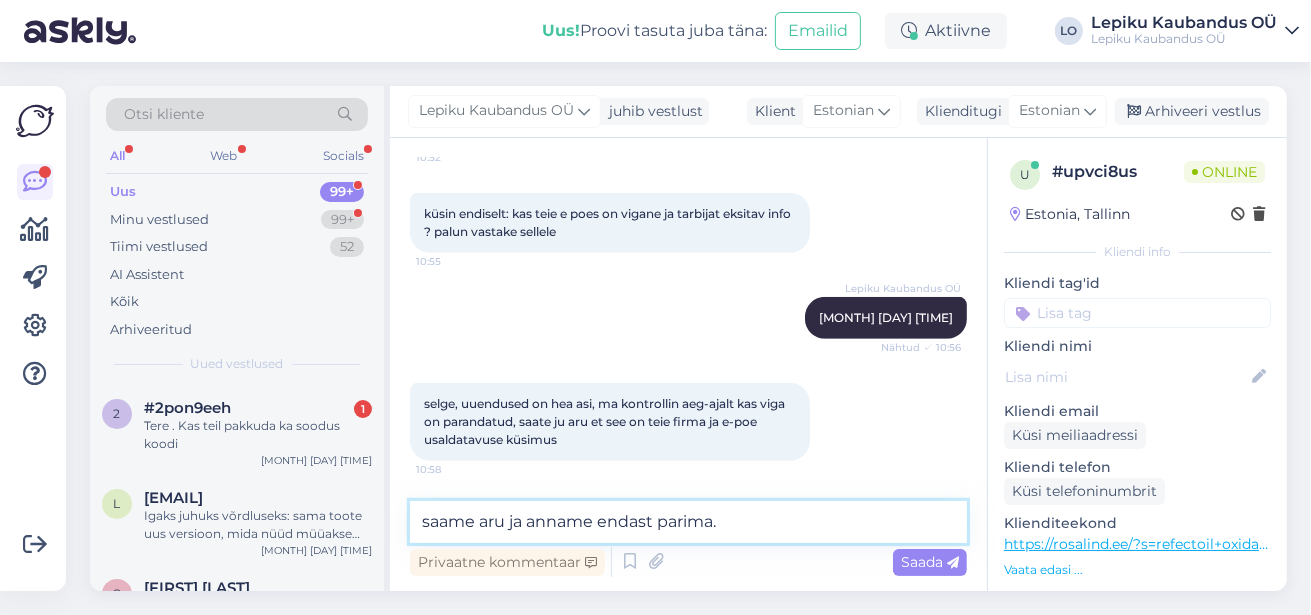 type on "saame aru ja anname endast parima." 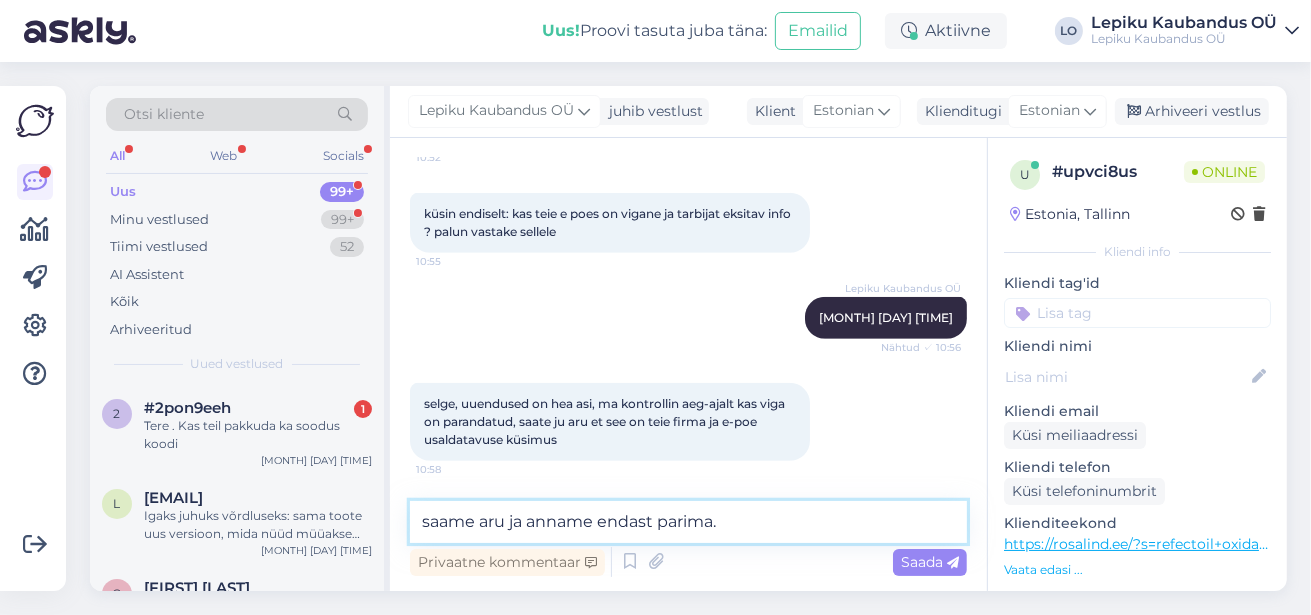 type 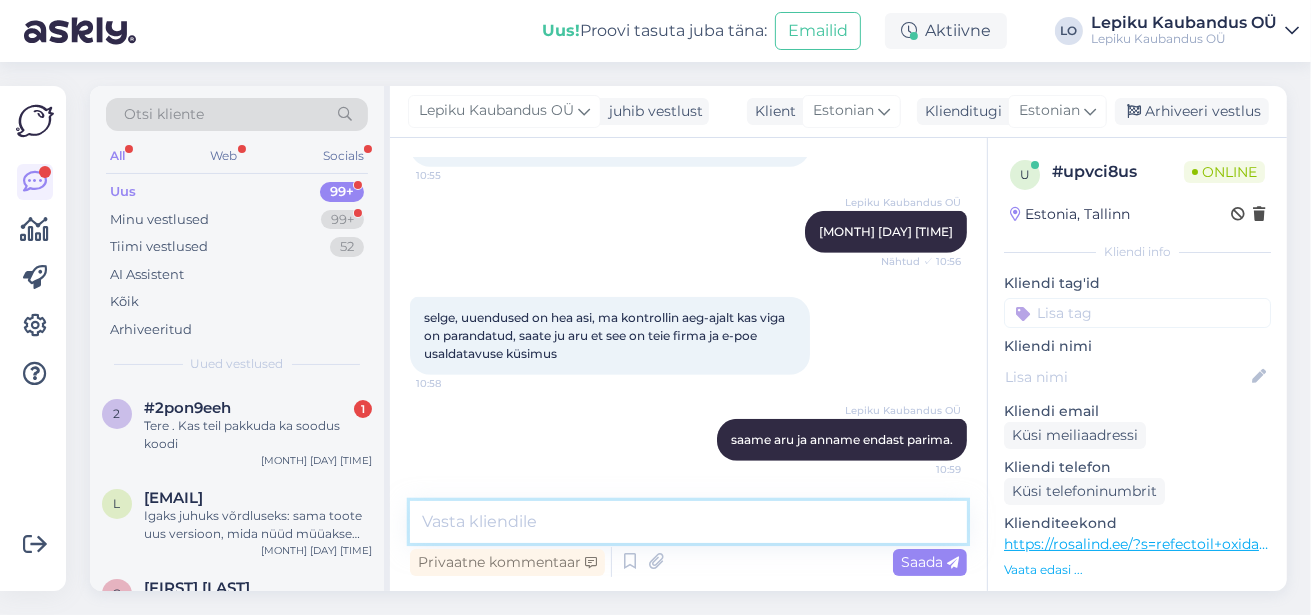 scroll, scrollTop: 986, scrollLeft: 0, axis: vertical 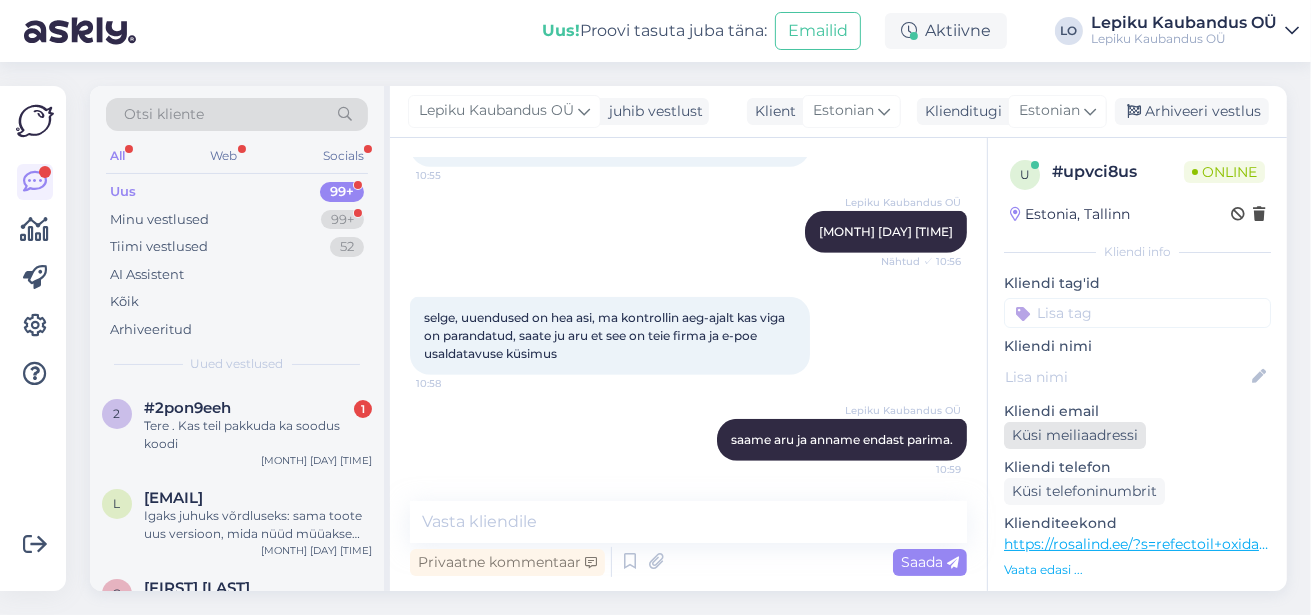 click on "Küsi meiliaadressi" at bounding box center [1075, 435] 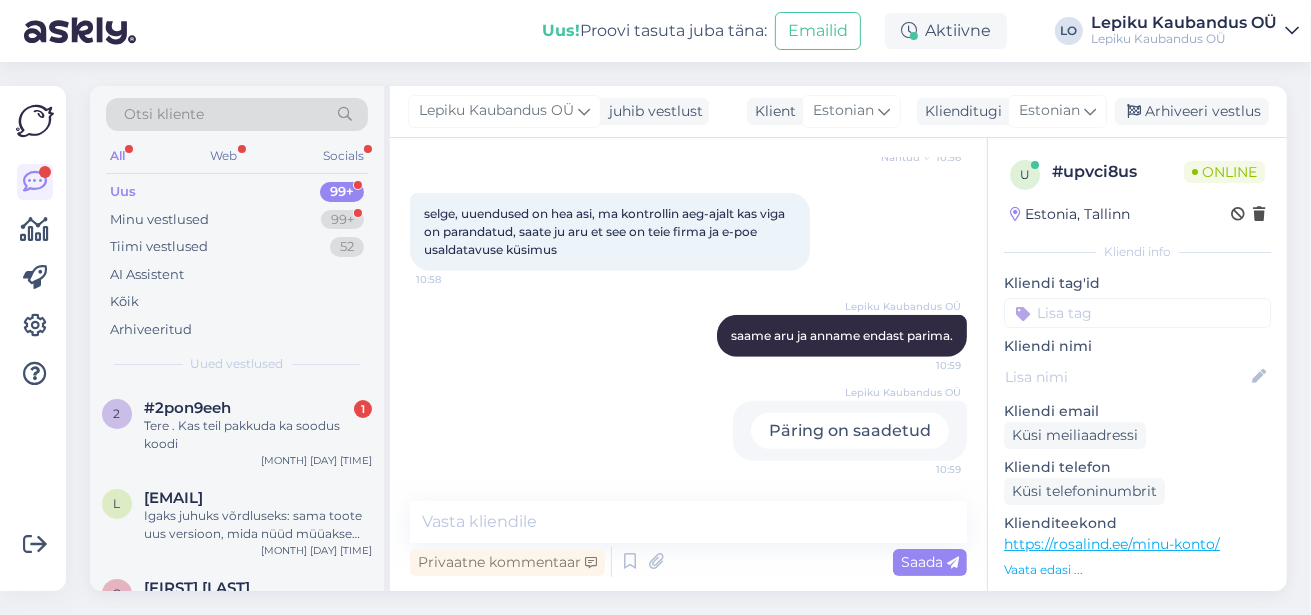 scroll, scrollTop: 0, scrollLeft: 0, axis: both 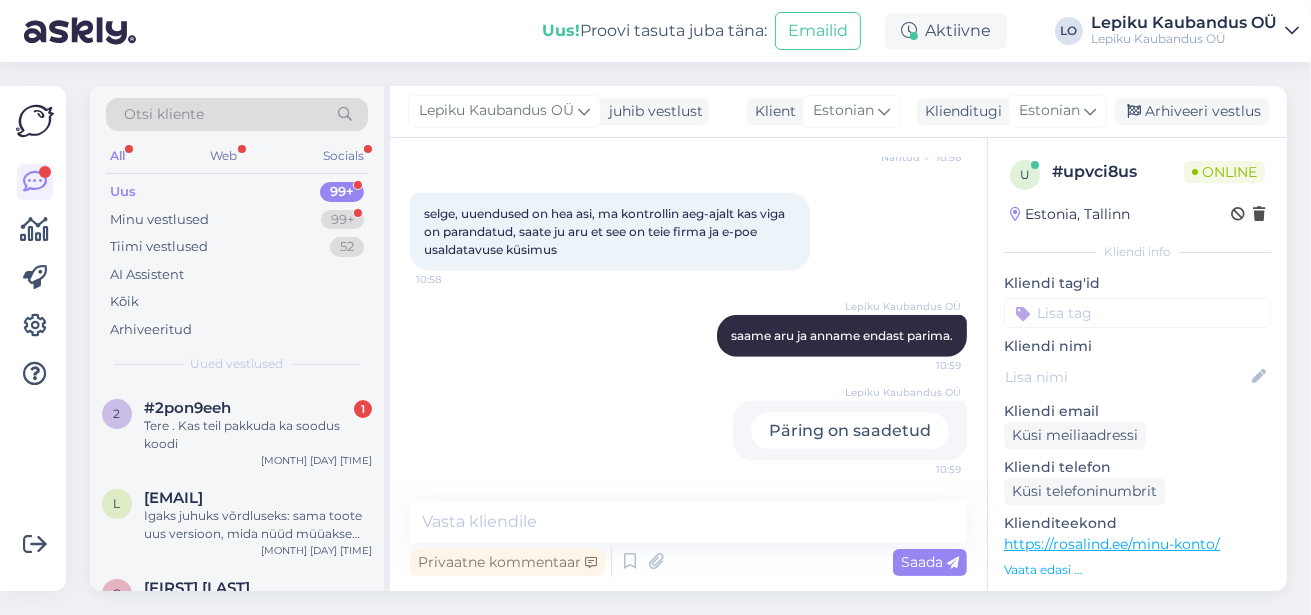 click at bounding box center (1292, 31) 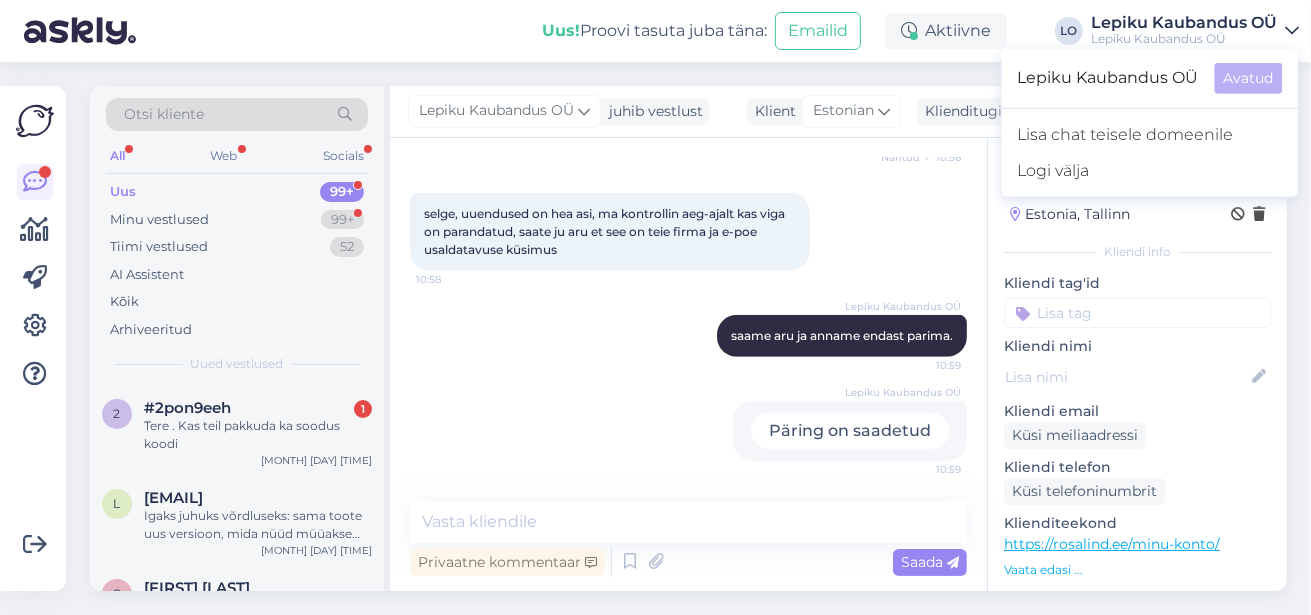click on "Uus!  Proovi tasuta juba täna: Emailid Aktiivne LO Lepiku Kaubandus OÜ Lepiku Kaubandus OÜ Lepiku Kaubandus OÜ Avatud Lisa chat teisele domeenile Logi välja" at bounding box center [655, 31] 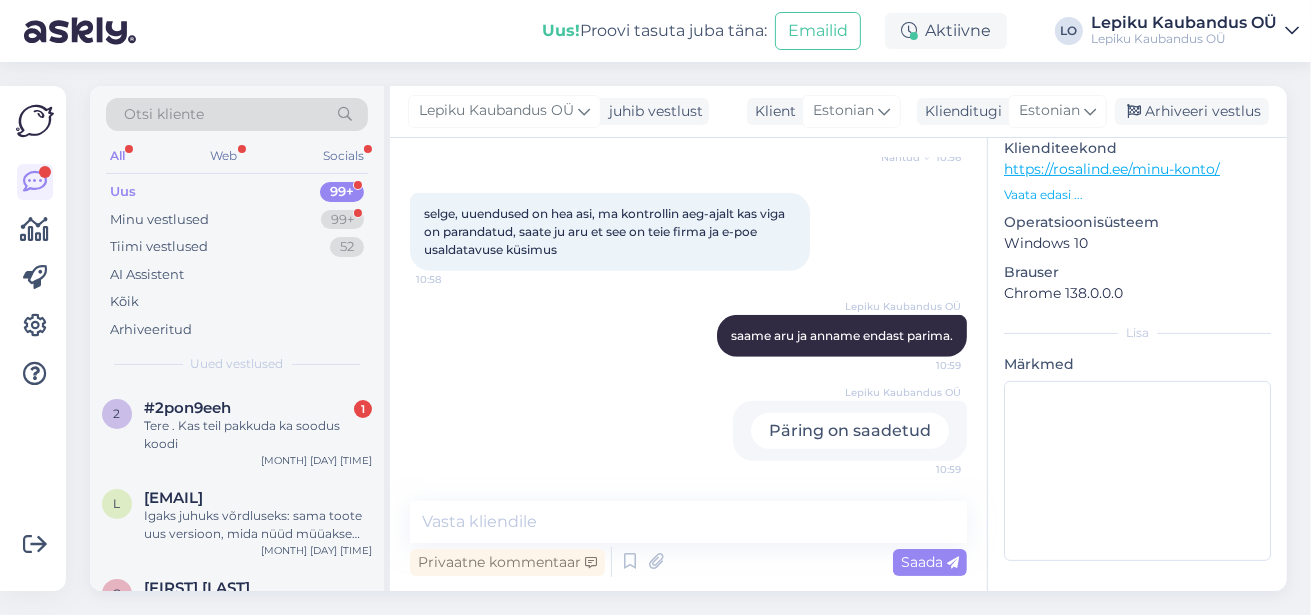 scroll, scrollTop: 0, scrollLeft: 0, axis: both 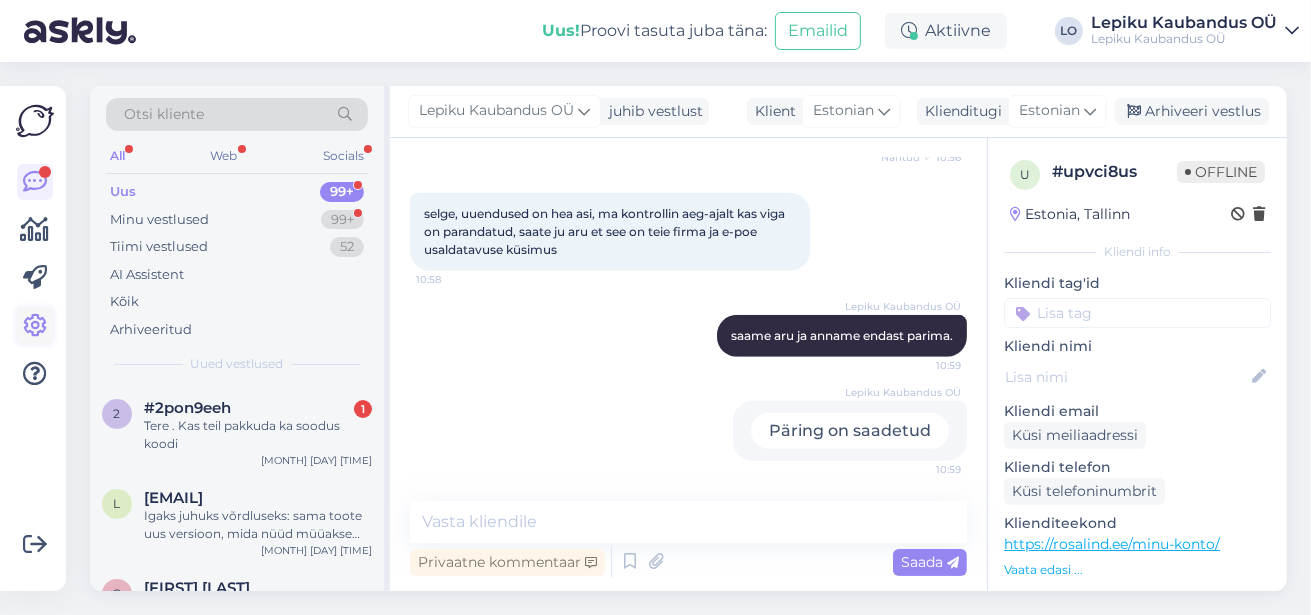 click at bounding box center [35, 326] 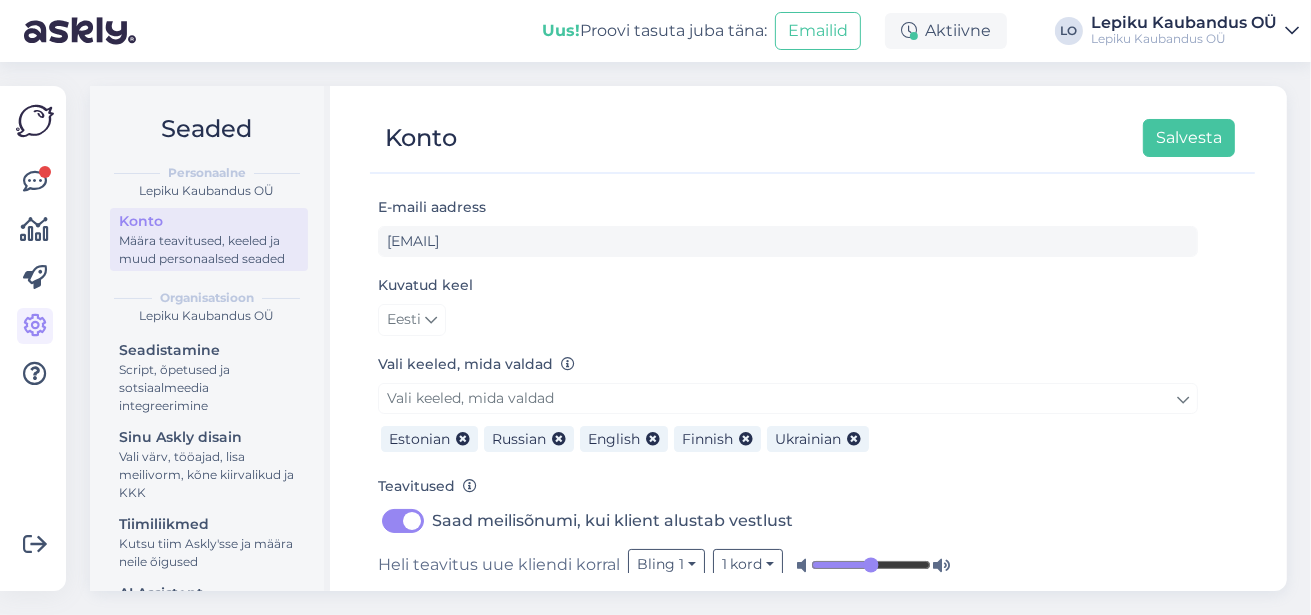scroll, scrollTop: 128, scrollLeft: 0, axis: vertical 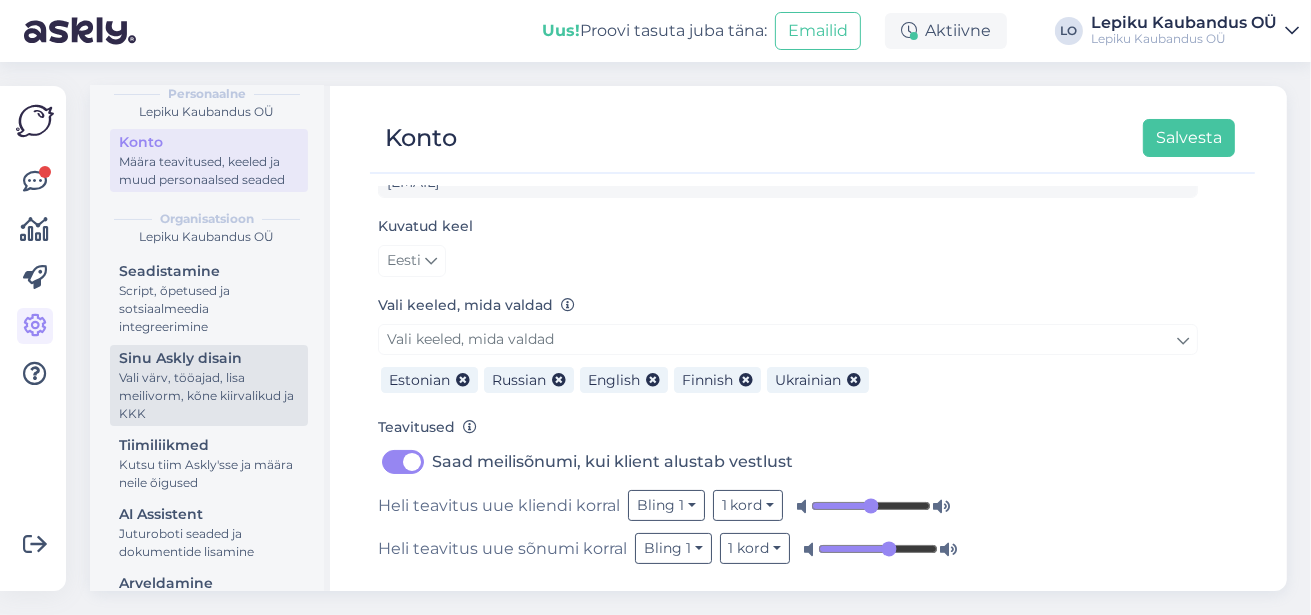 click on "Vali värv, tööajad, lisa meilivorm, kõne kiirvalikud ja KKK" at bounding box center [209, 396] 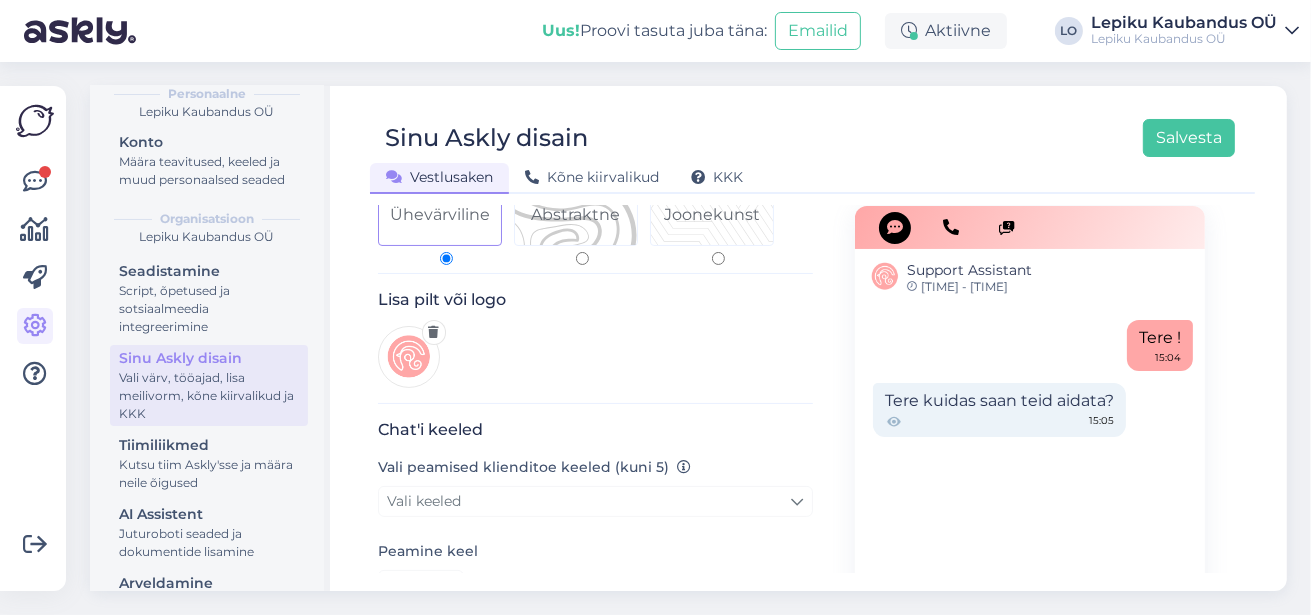 scroll, scrollTop: 10, scrollLeft: 0, axis: vertical 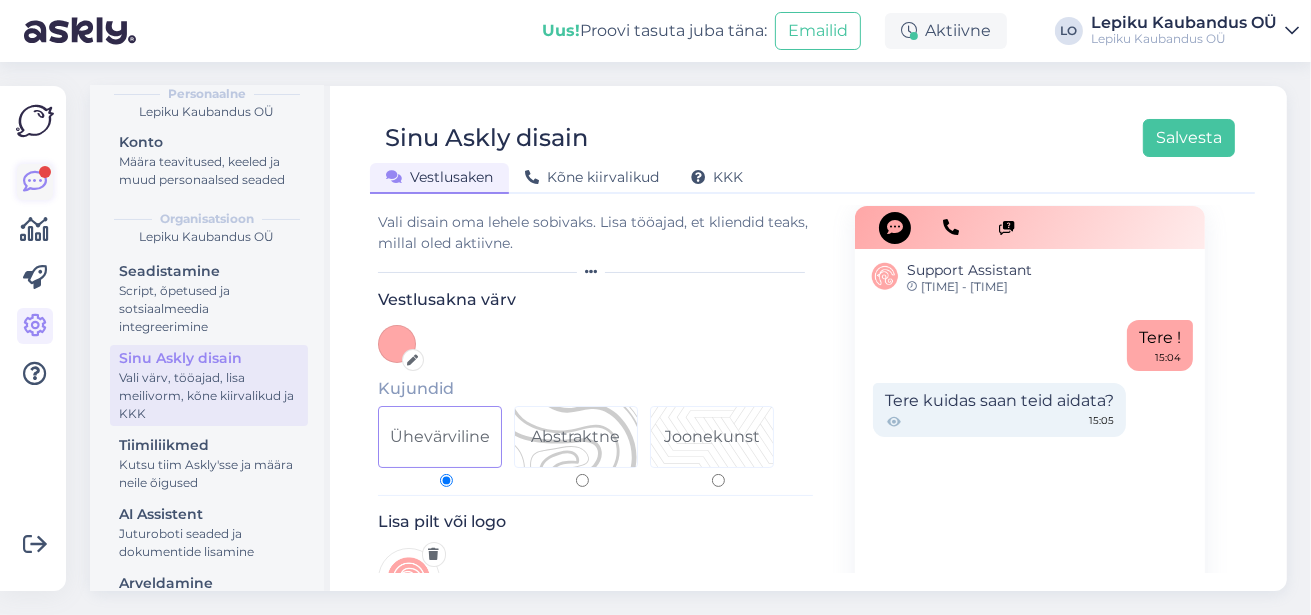 click at bounding box center (35, 182) 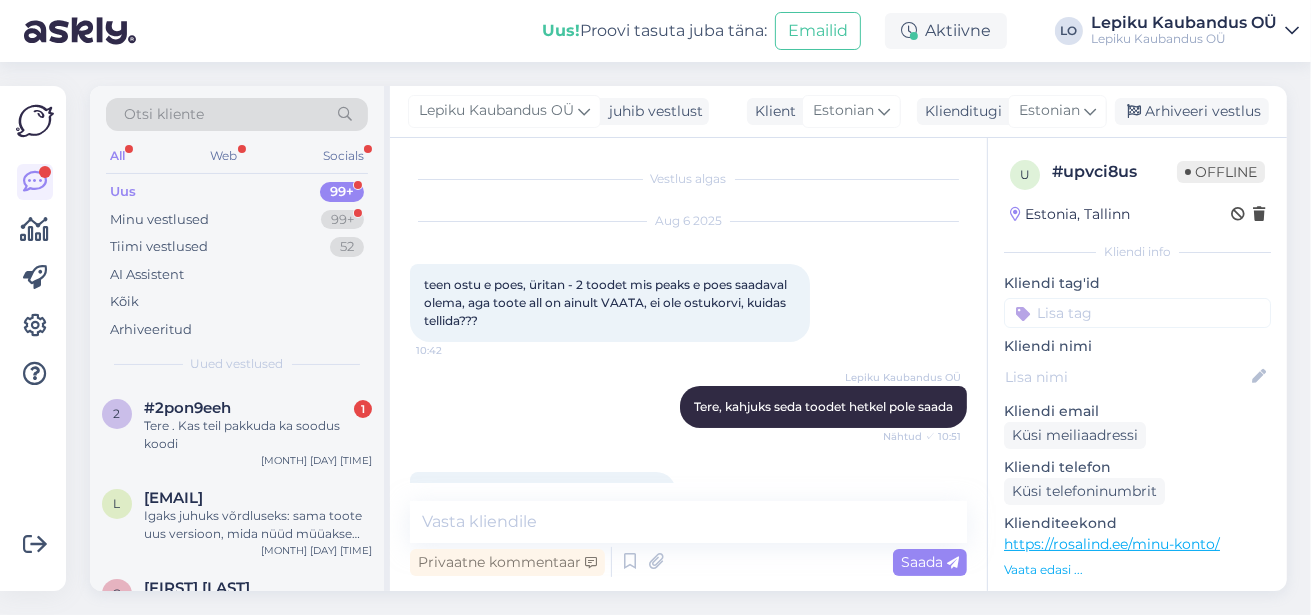 scroll, scrollTop: 43, scrollLeft: 0, axis: vertical 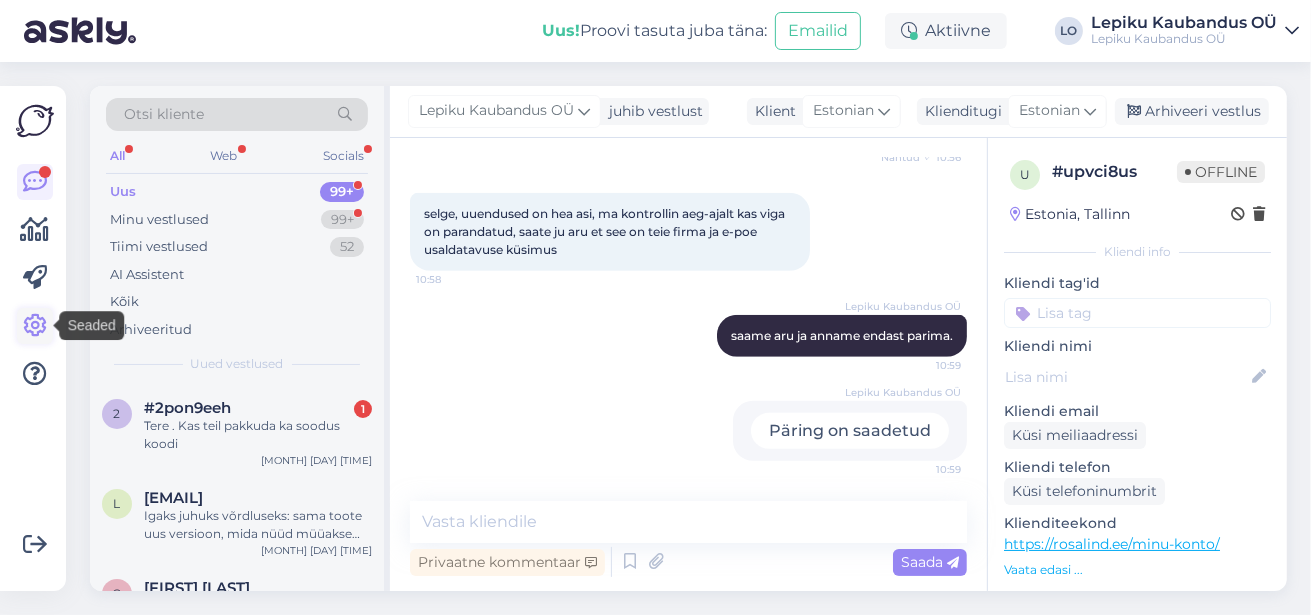 click at bounding box center [35, 326] 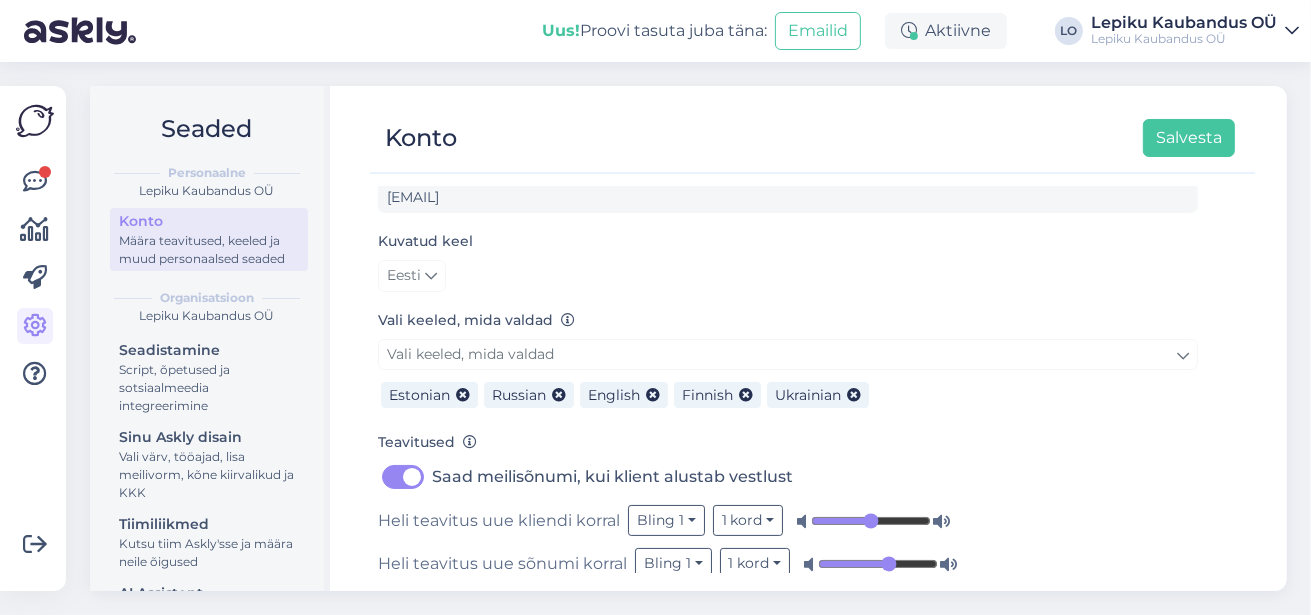 scroll, scrollTop: 128, scrollLeft: 0, axis: vertical 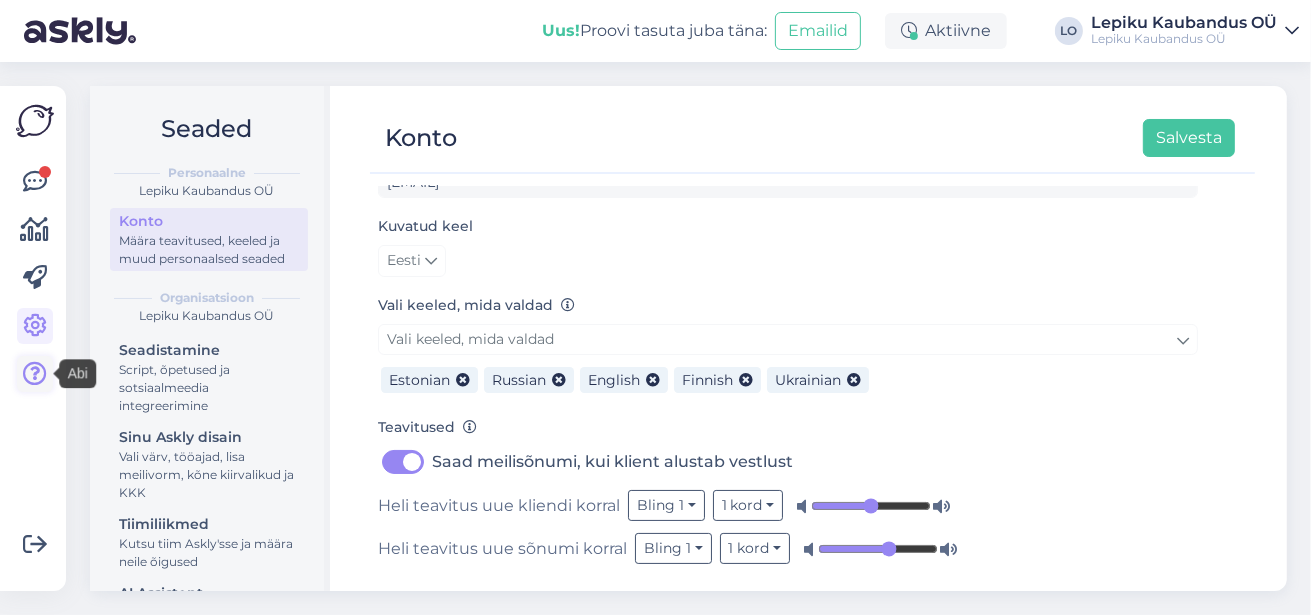 click at bounding box center [35, 374] 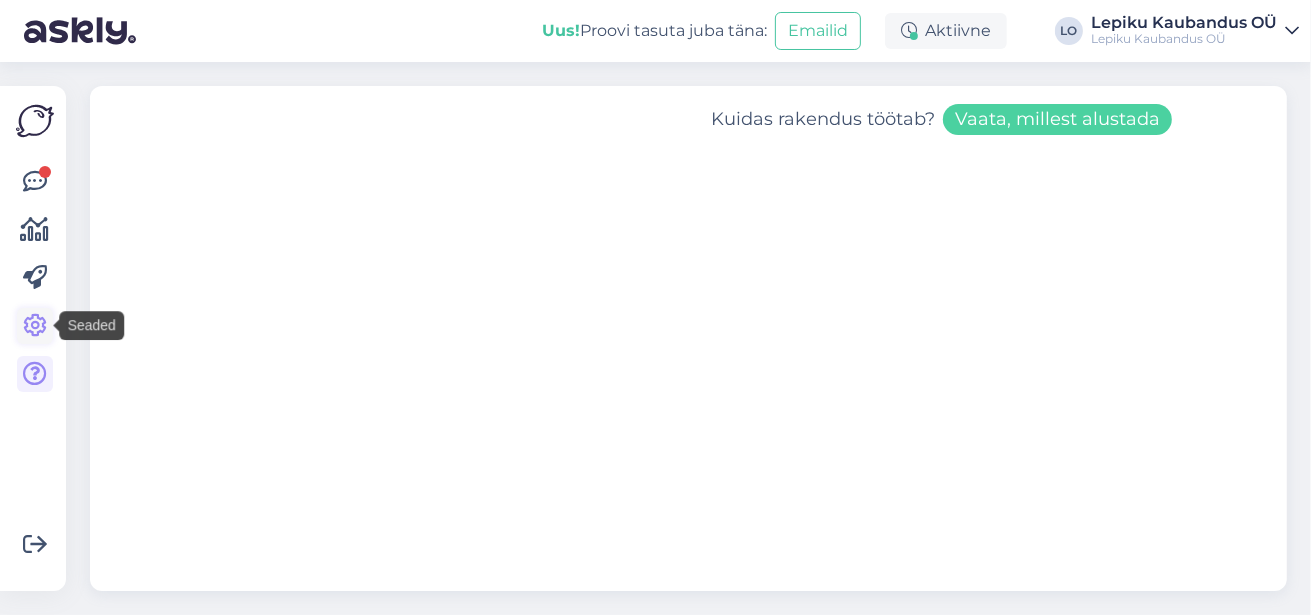 click at bounding box center (35, 326) 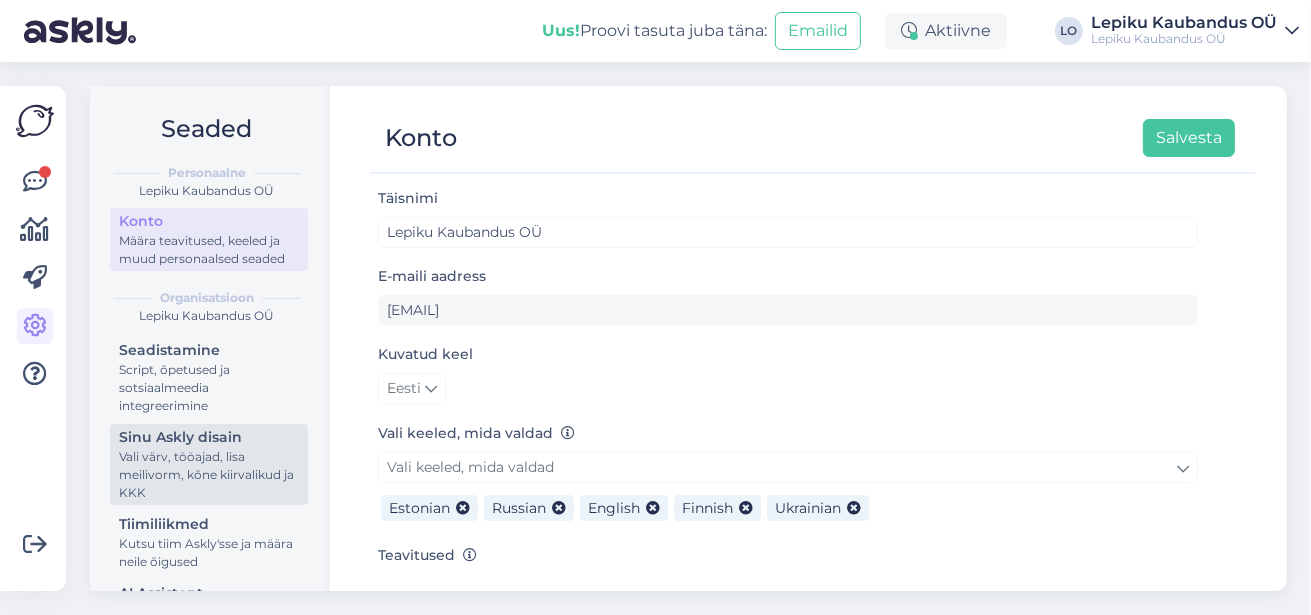 click on "Vali värv, tööajad, lisa meilivorm, kõne kiirvalikud ja KKK" at bounding box center (209, 475) 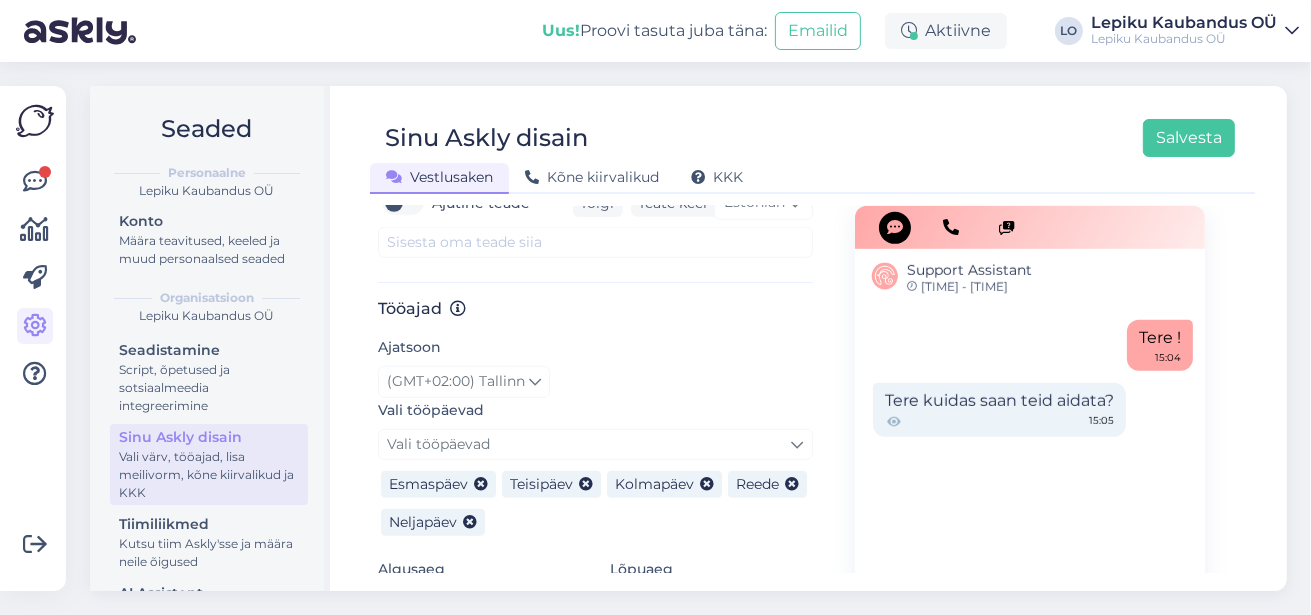 scroll, scrollTop: 730, scrollLeft: 0, axis: vertical 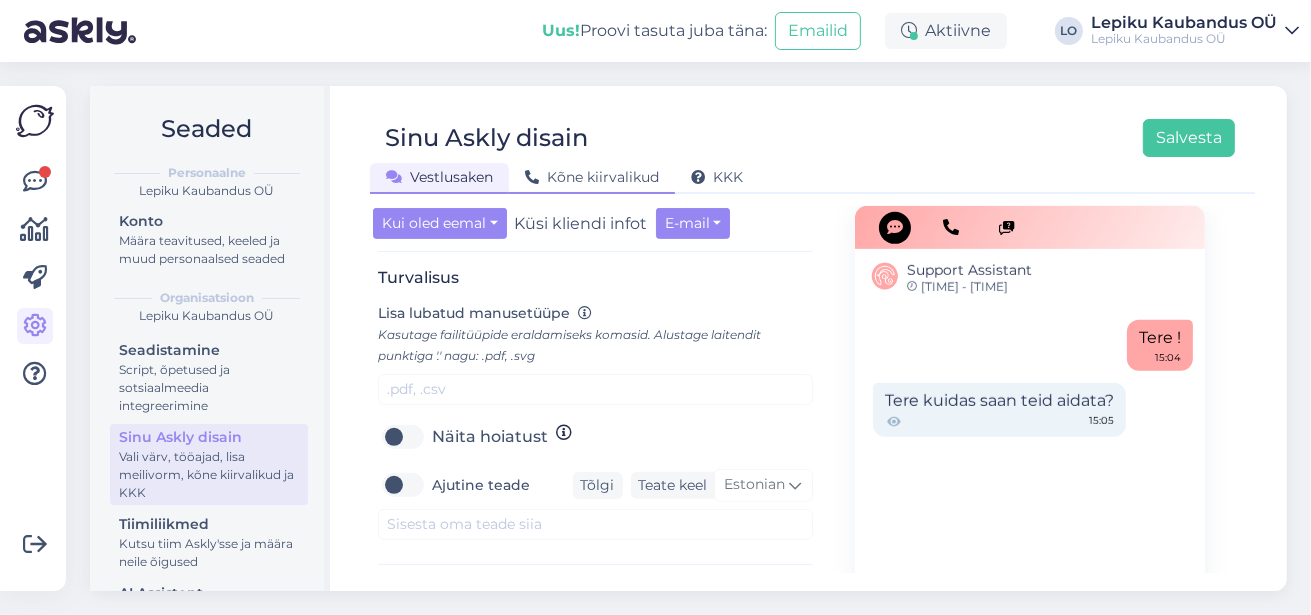 click on "Kõne kiirvalikud" at bounding box center (592, 177) 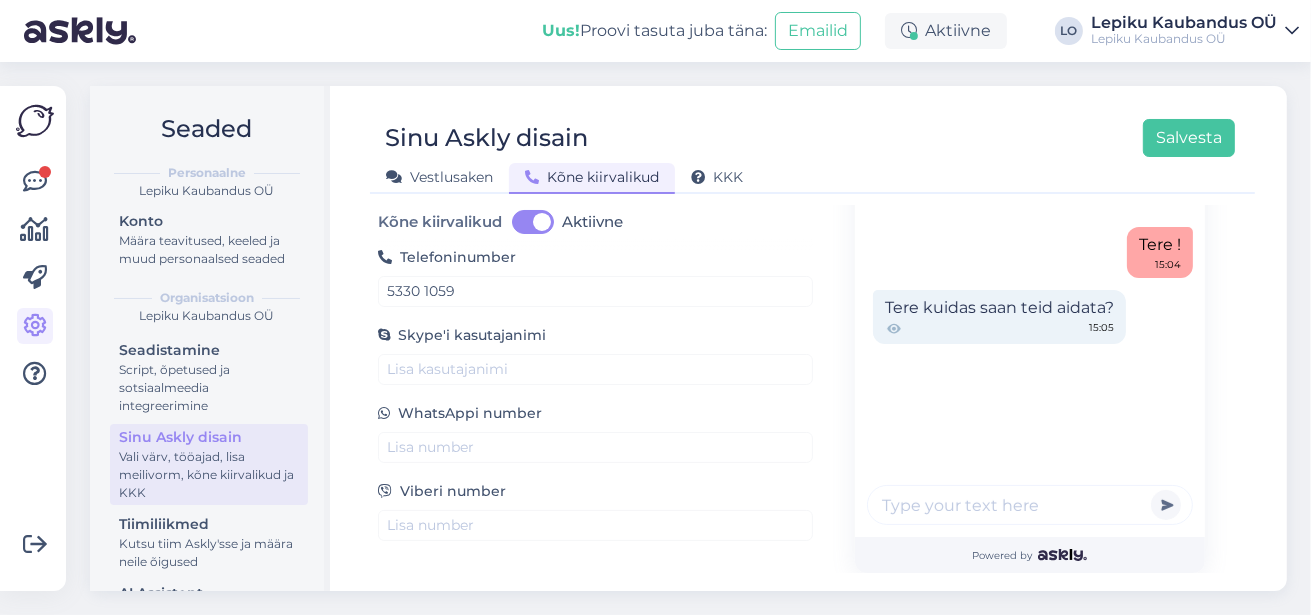 scroll, scrollTop: 91, scrollLeft: 0, axis: vertical 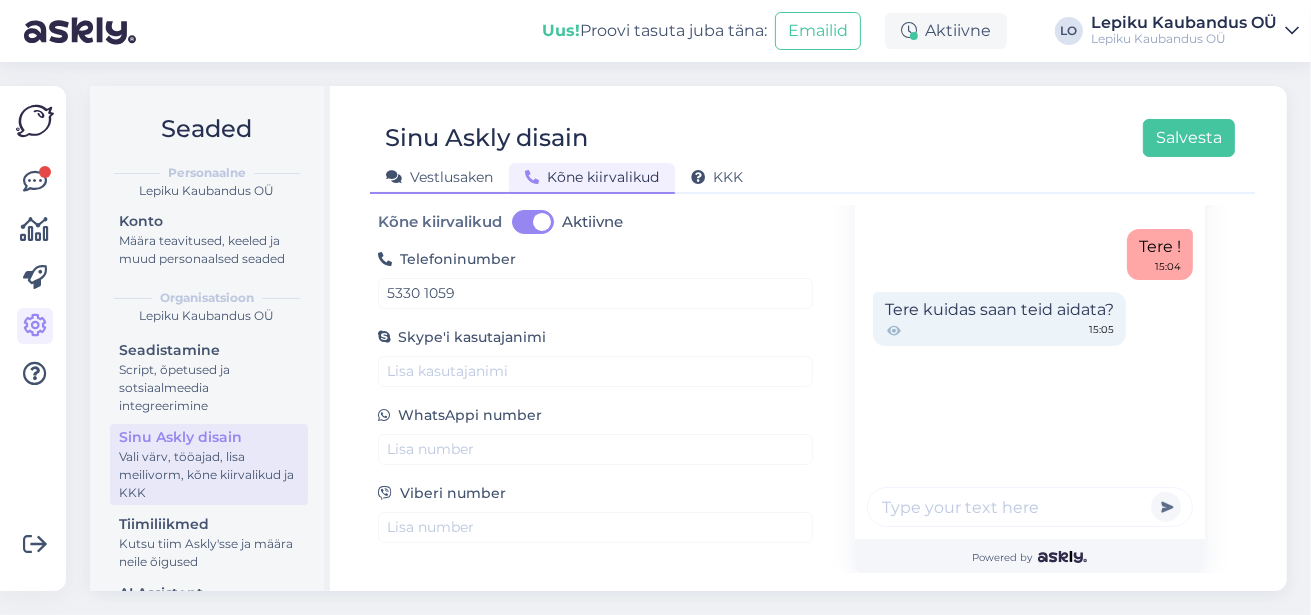 click on "Vestlusaken" at bounding box center [439, 177] 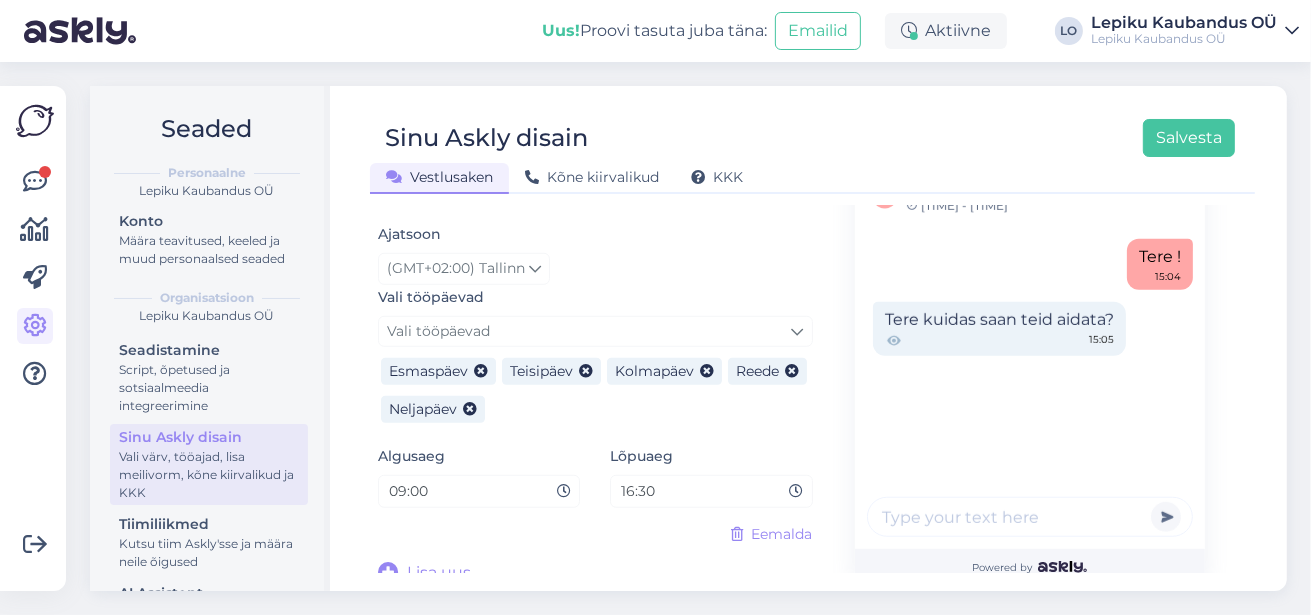 scroll, scrollTop: 1130, scrollLeft: 0, axis: vertical 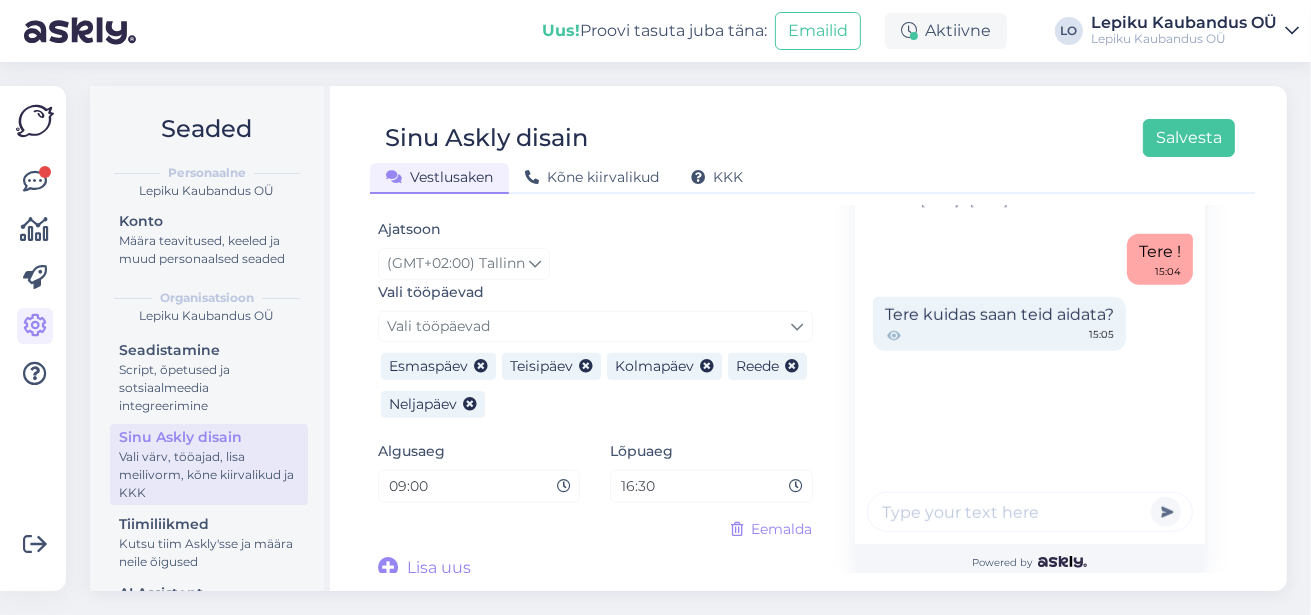 click at bounding box center [388, 568] 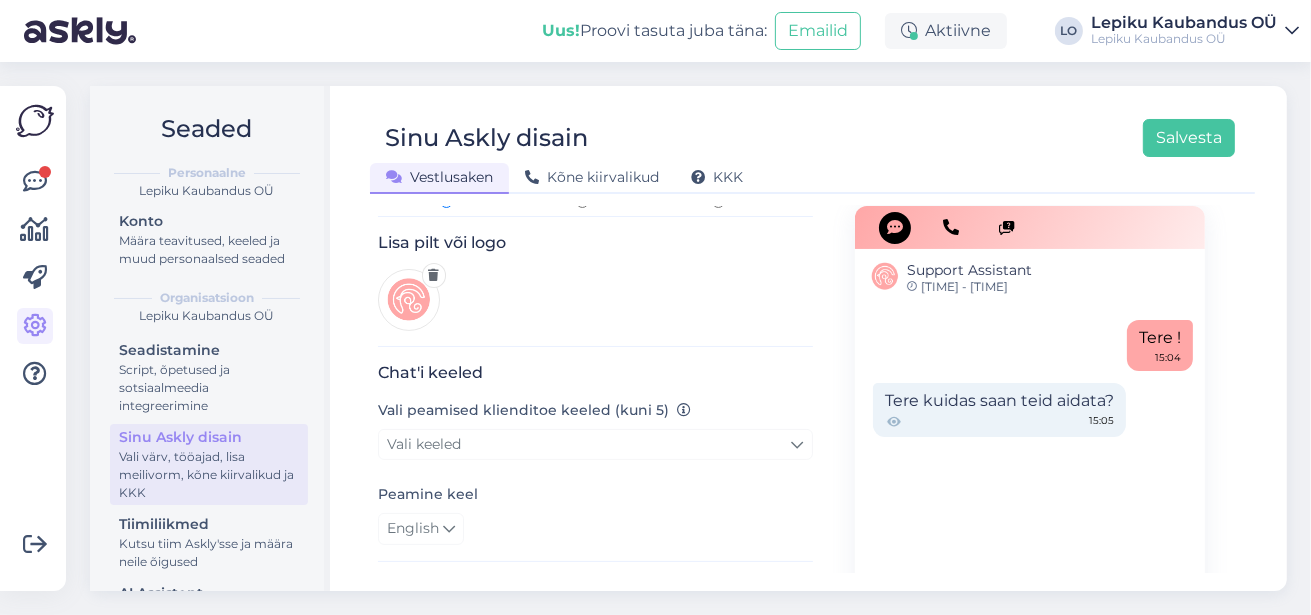 scroll, scrollTop: 0, scrollLeft: 0, axis: both 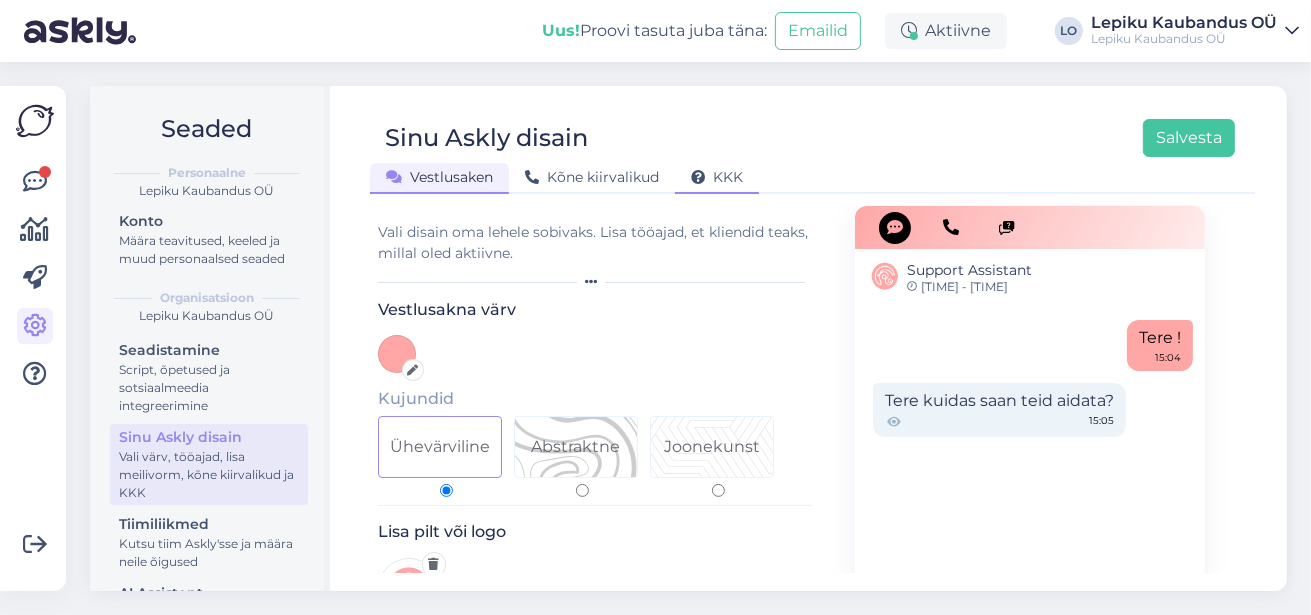 click on "KKK" at bounding box center (717, 177) 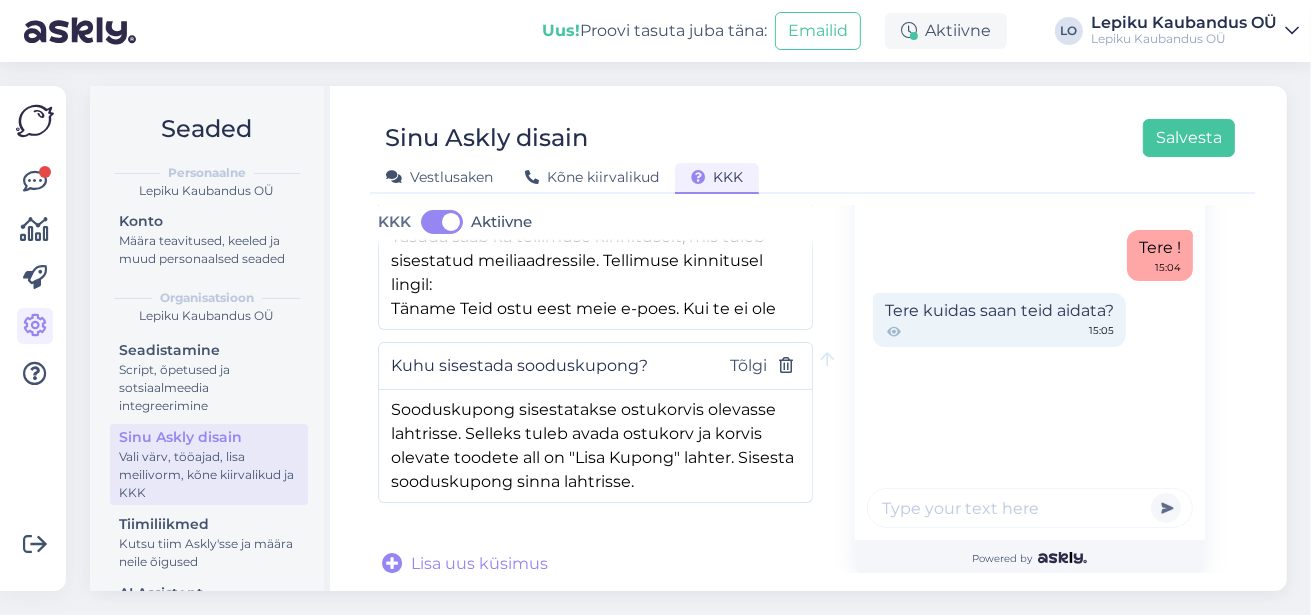 scroll, scrollTop: 365, scrollLeft: 0, axis: vertical 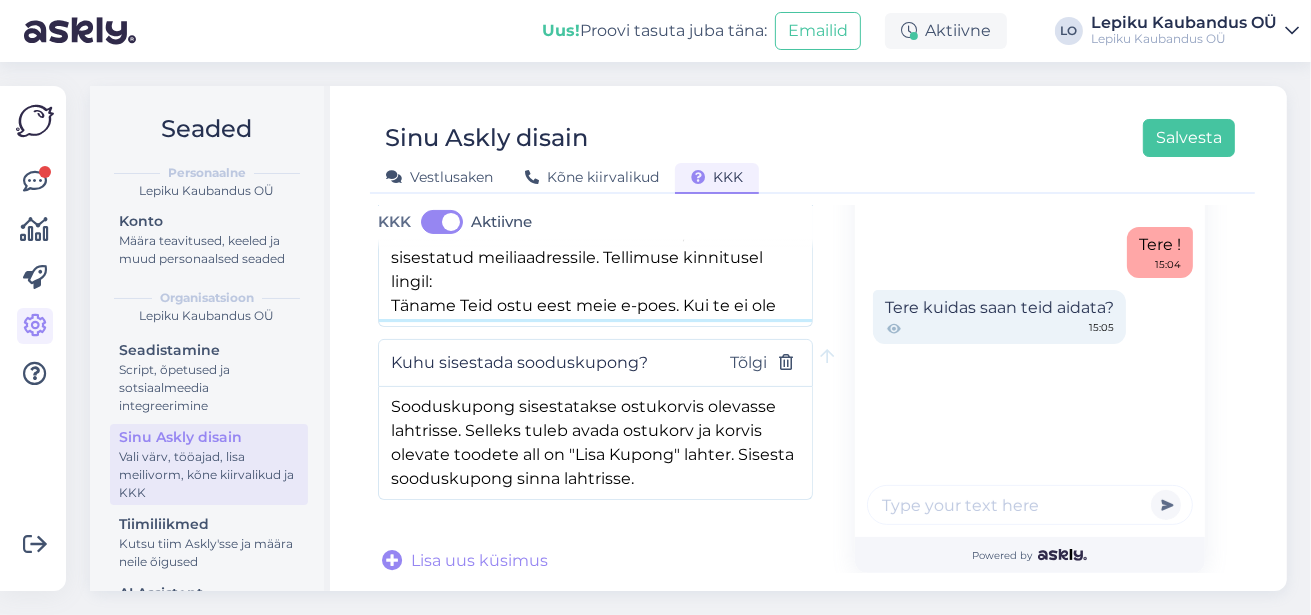 drag, startPoint x: 685, startPoint y: 305, endPoint x: 389, endPoint y: 221, distance: 307.68814 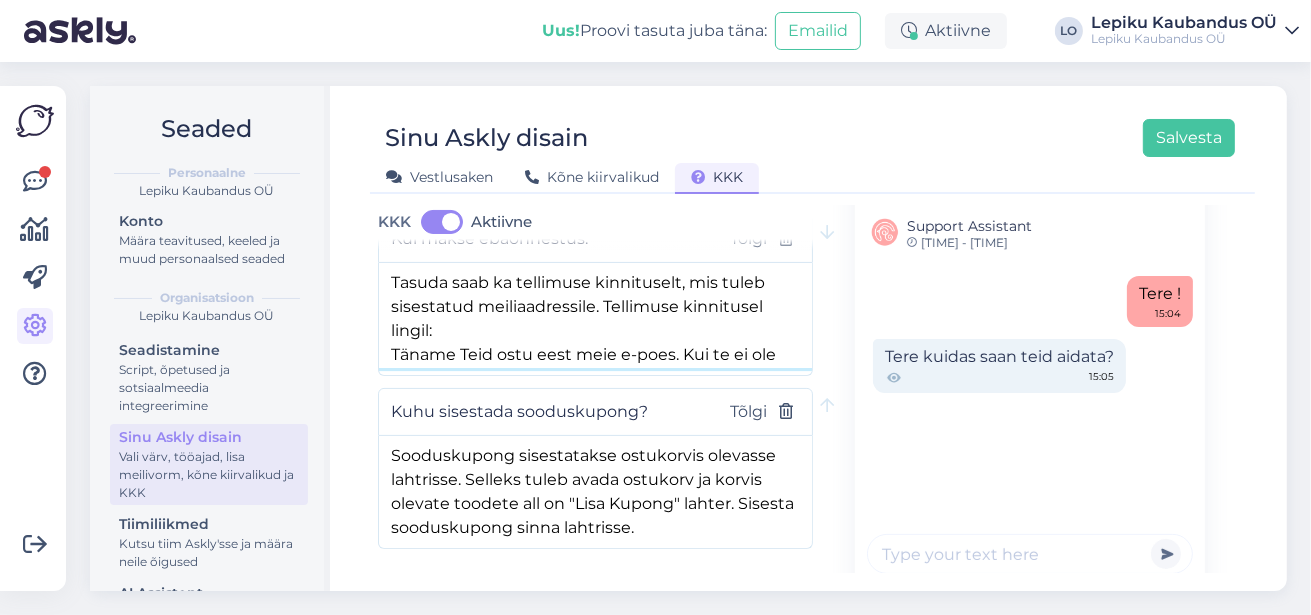 scroll, scrollTop: 285, scrollLeft: 0, axis: vertical 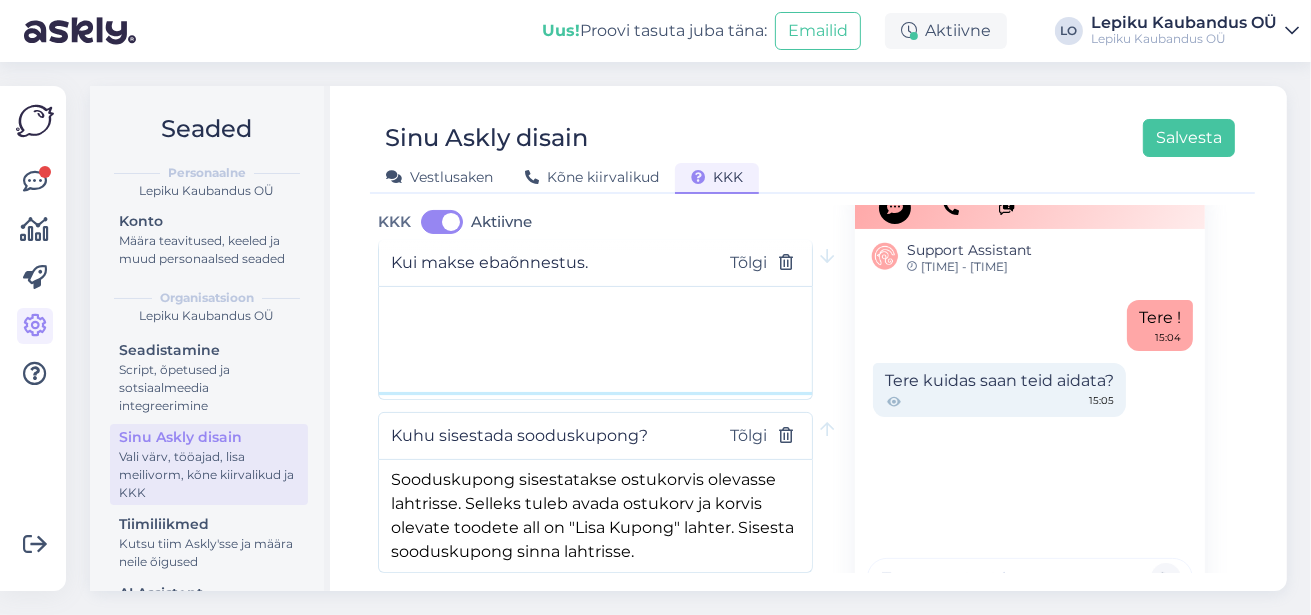type 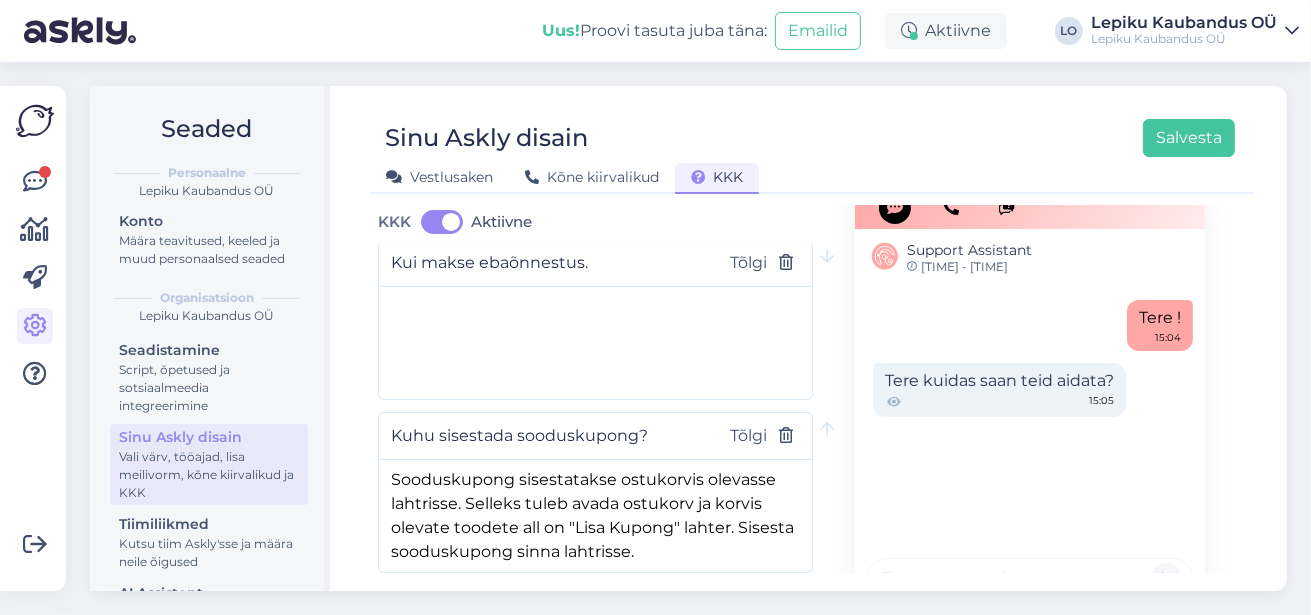 click on "Kui makse ebaõnnestus." at bounding box center (546, 263) 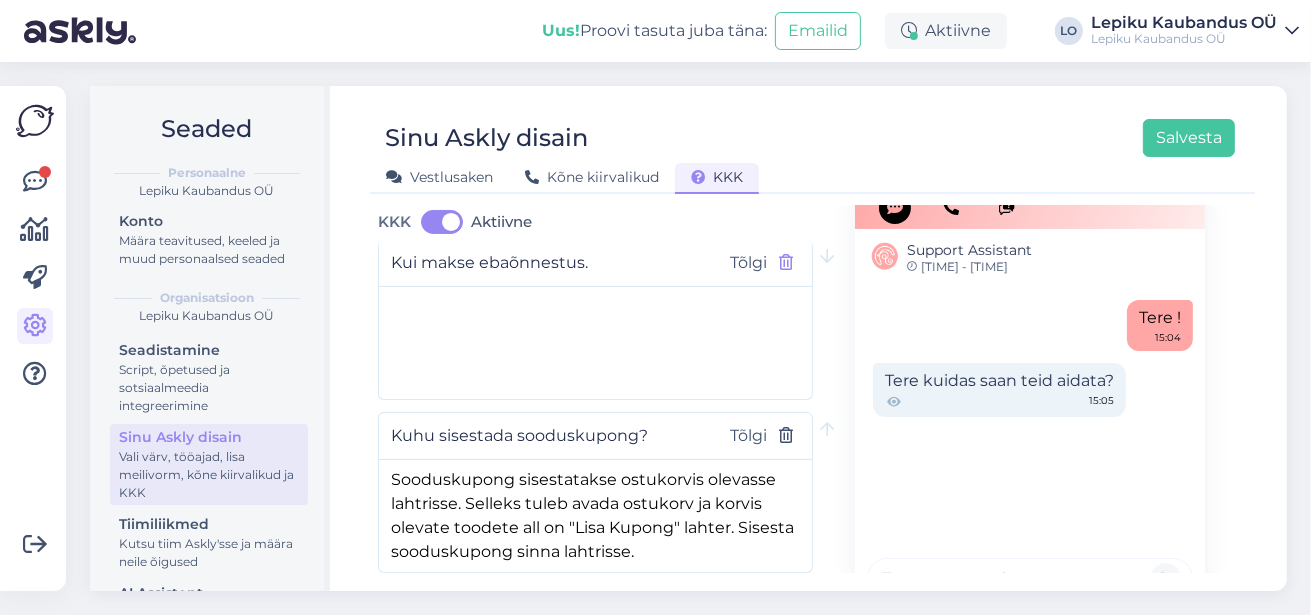 click at bounding box center (787, 263) 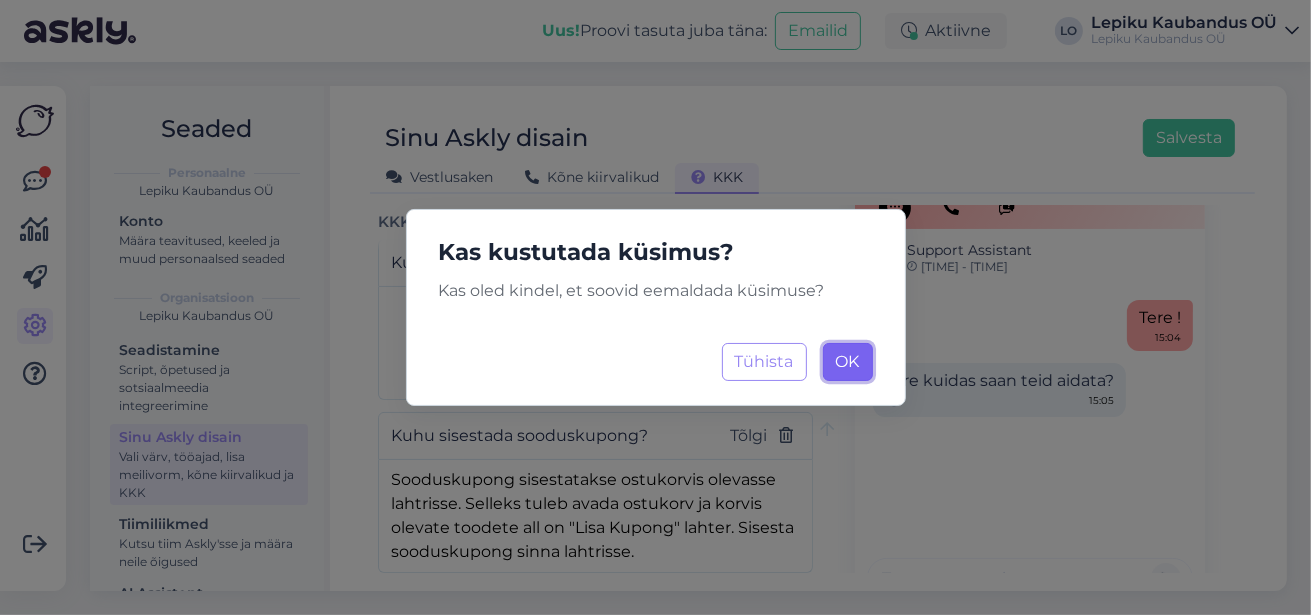click on "OK" at bounding box center [848, 361] 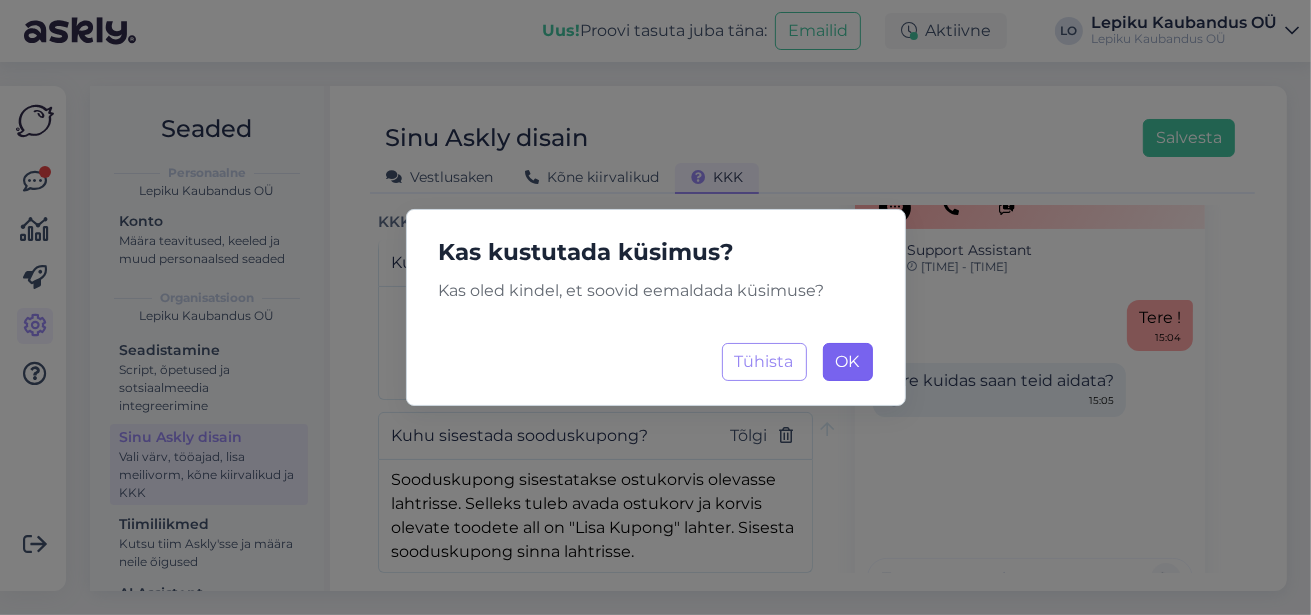 type on "Kuhu sisestada sooduskupong?" 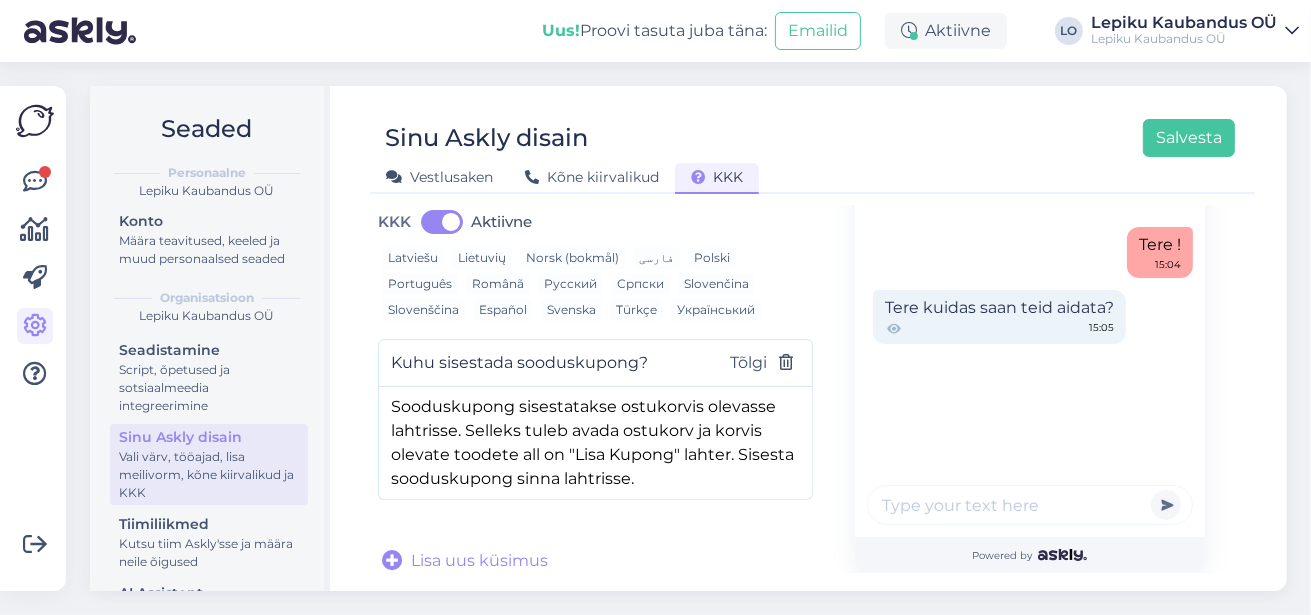 scroll, scrollTop: 194, scrollLeft: 0, axis: vertical 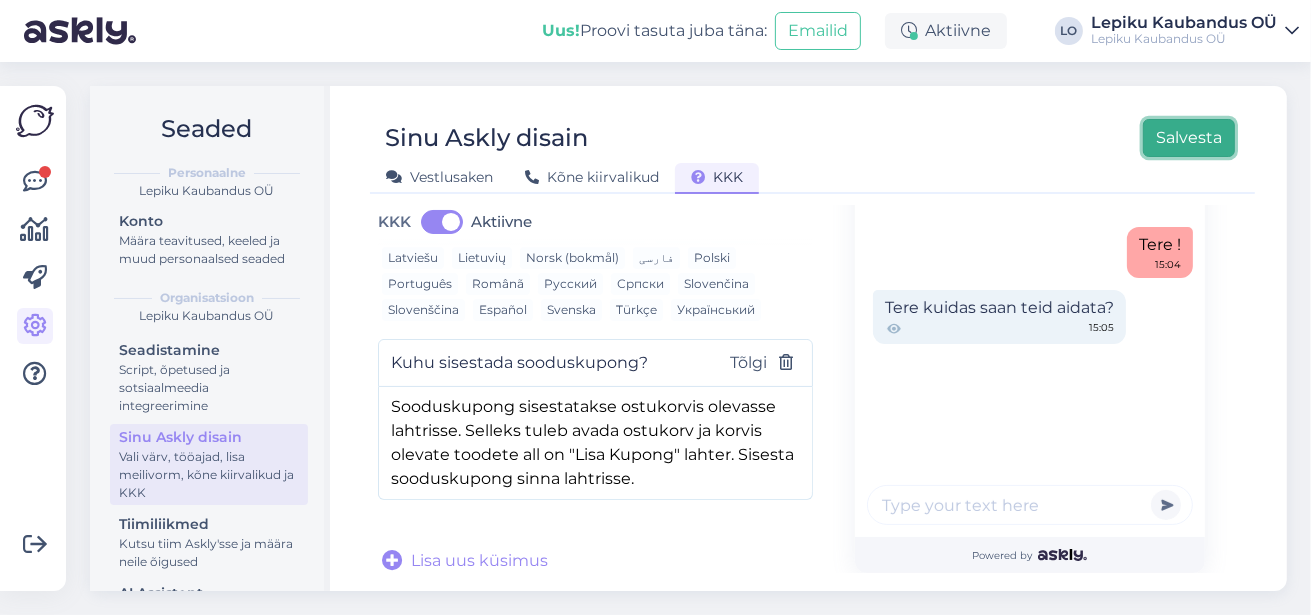 click on "Salvesta" at bounding box center [1189, 138] 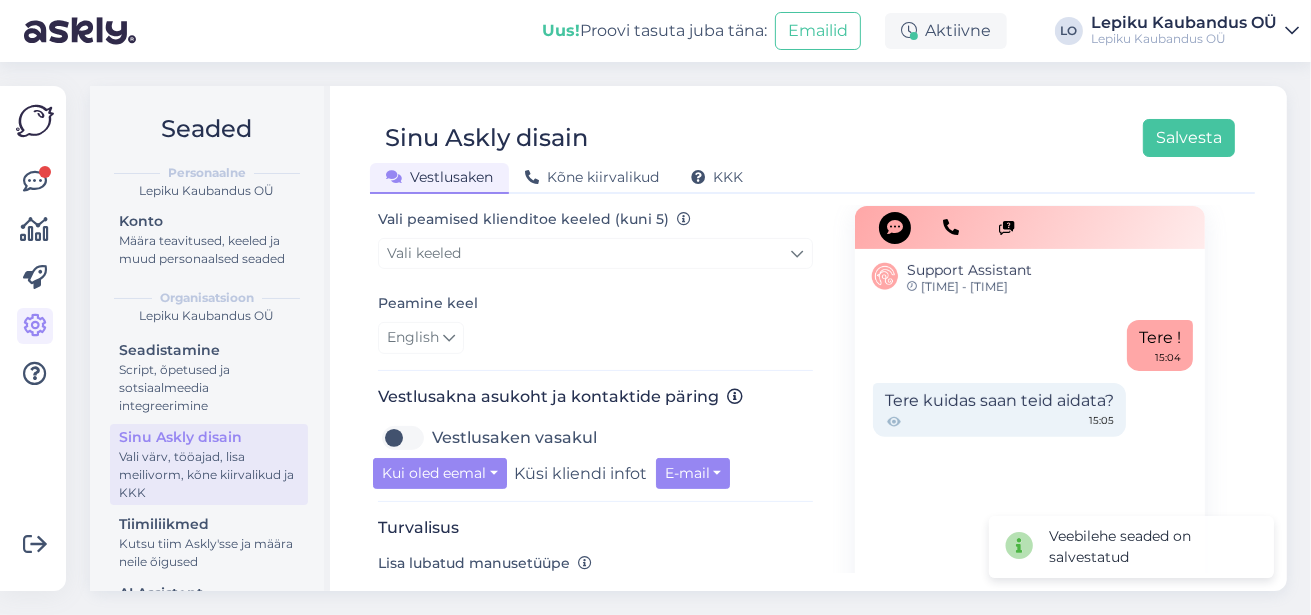 scroll, scrollTop: 560, scrollLeft: 0, axis: vertical 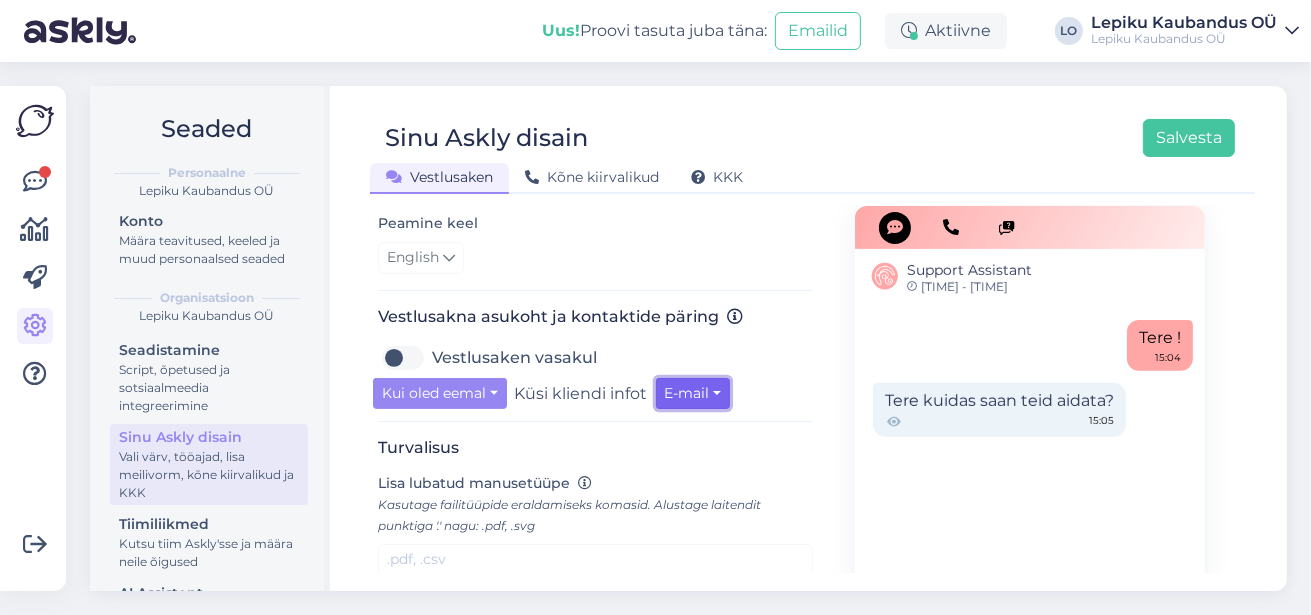 click on "E-mail" at bounding box center [693, 393] 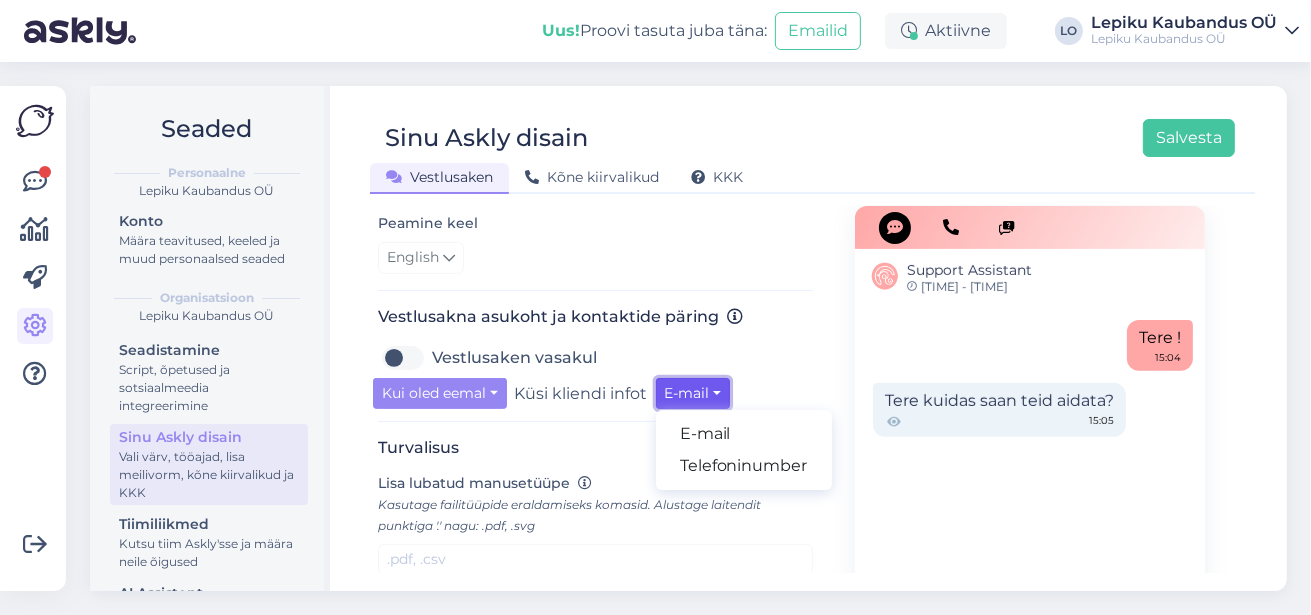 click on "E-mail" at bounding box center [693, 393] 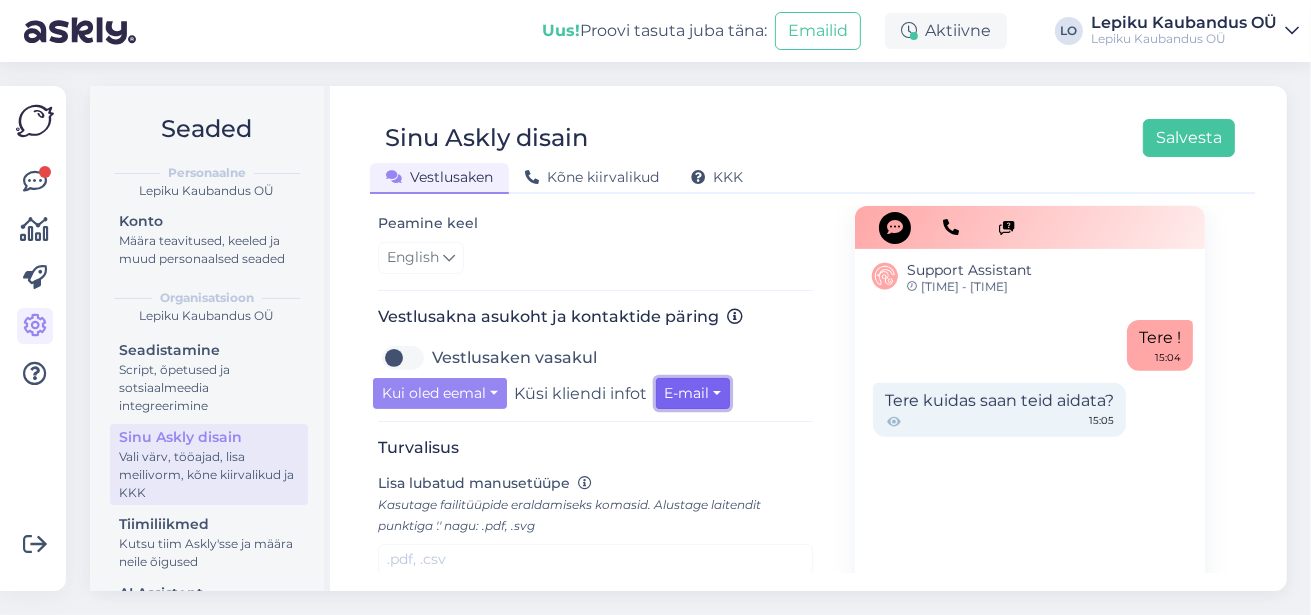 scroll, scrollTop: 640, scrollLeft: 0, axis: vertical 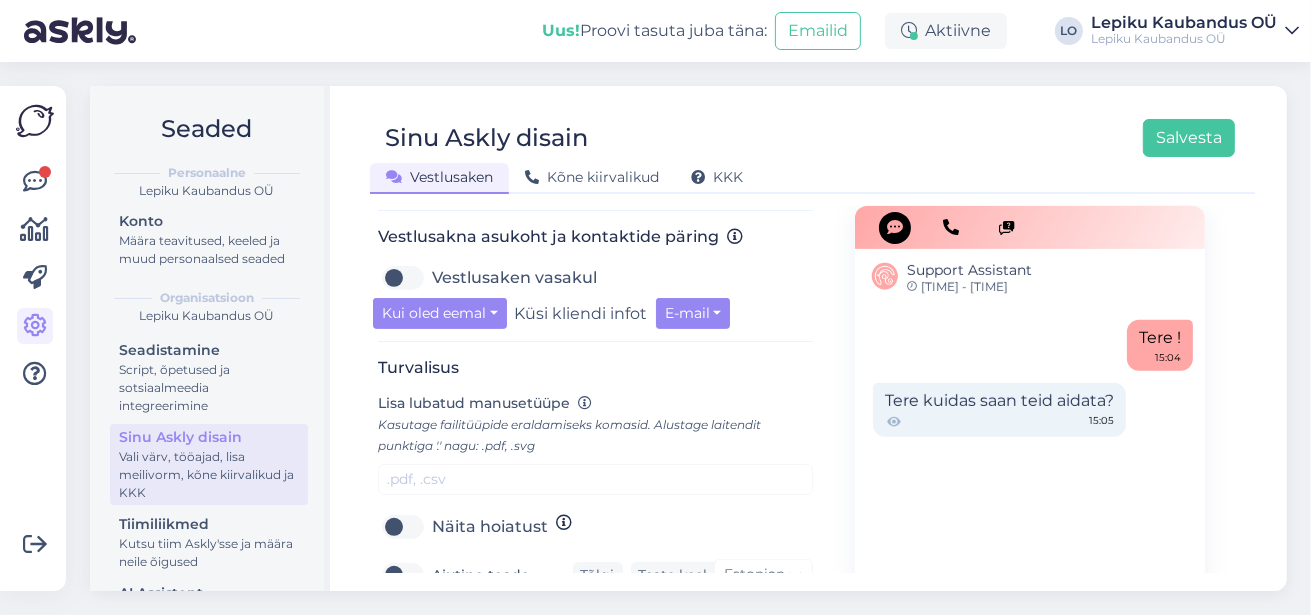 click on "Küsi kliendi infot" at bounding box center [581, 313] 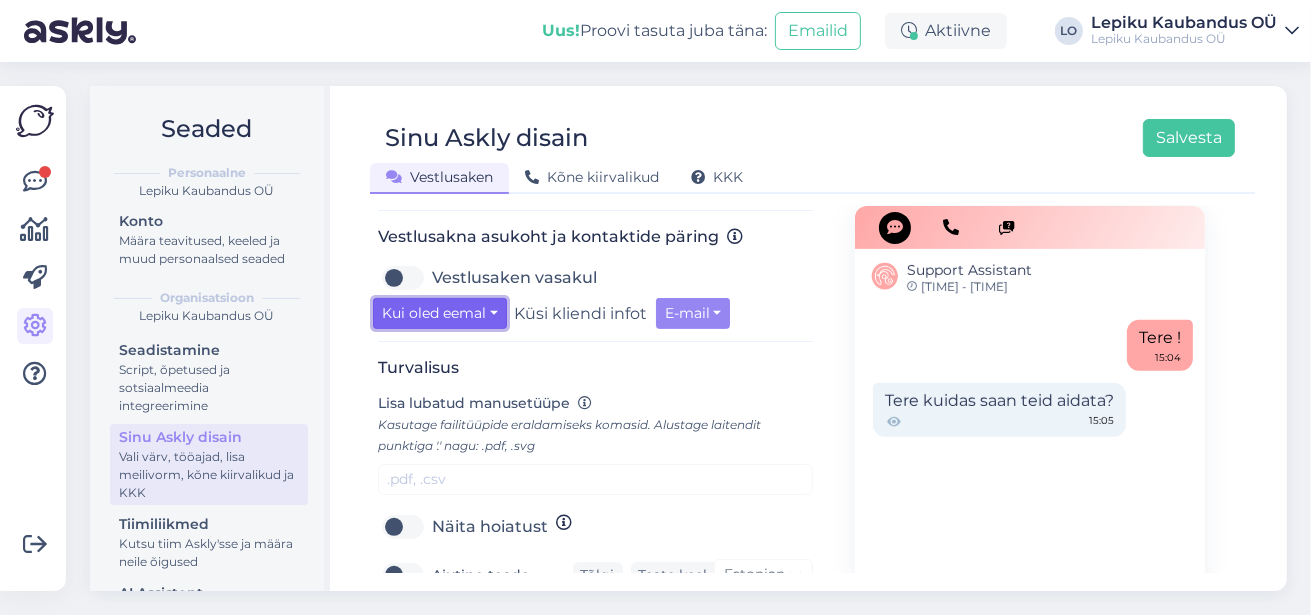 click on "Kui oled eemal" at bounding box center (440, 313) 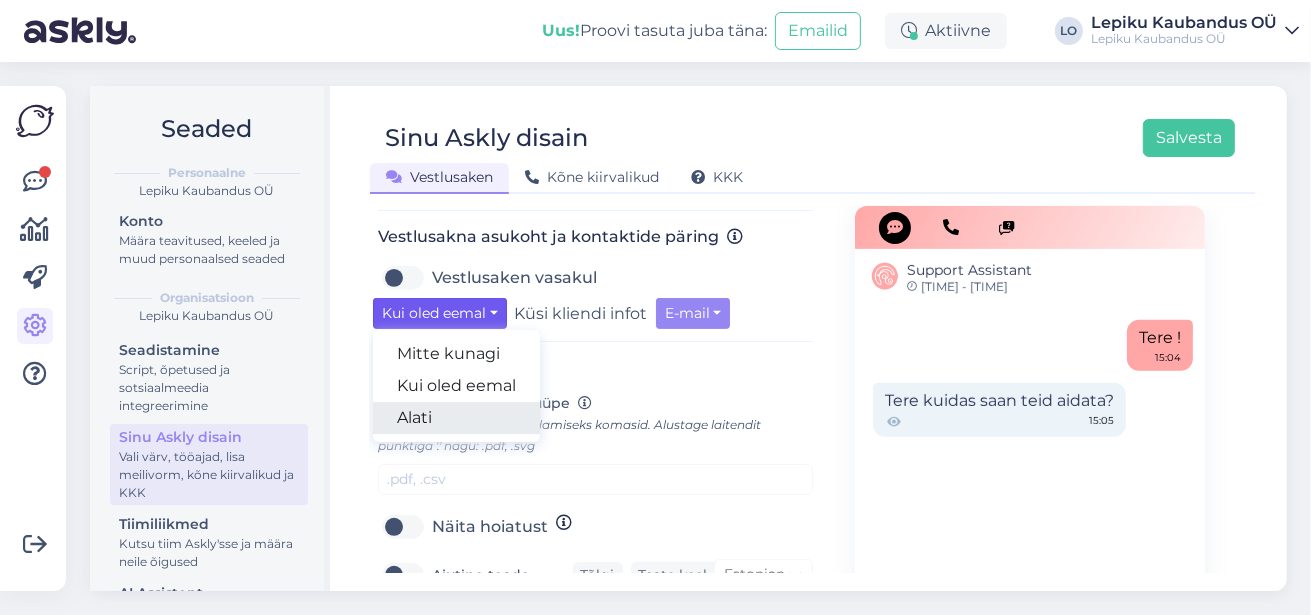 click on "Alati" at bounding box center (456, 418) 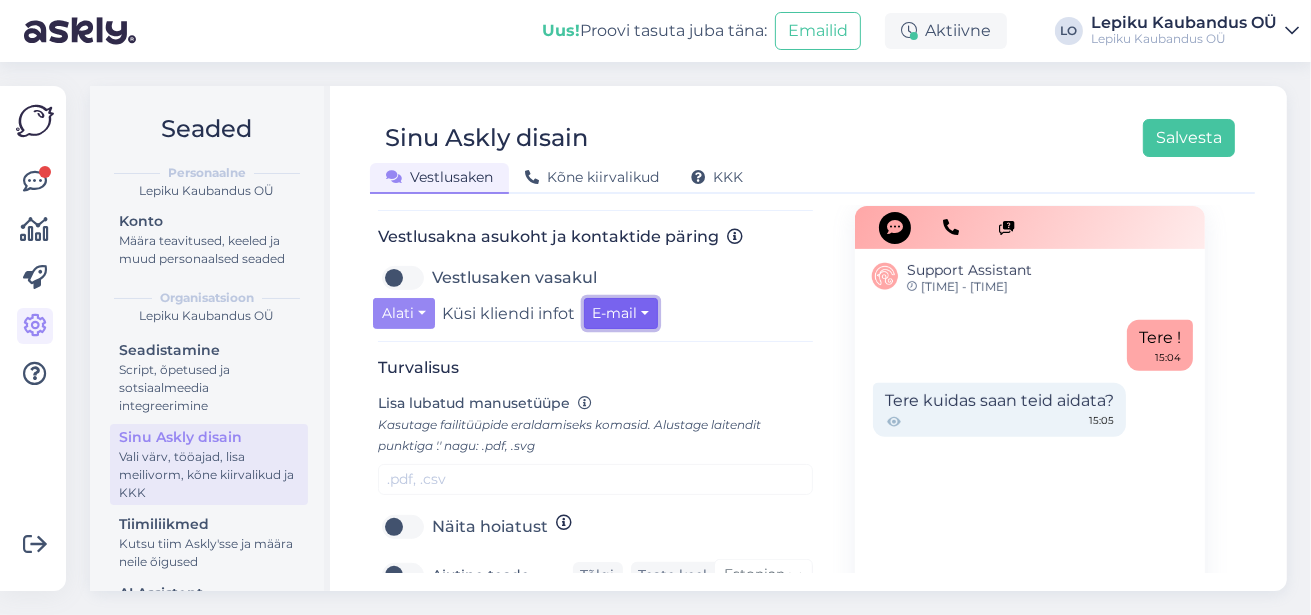 click on "E-mail" at bounding box center (621, 313) 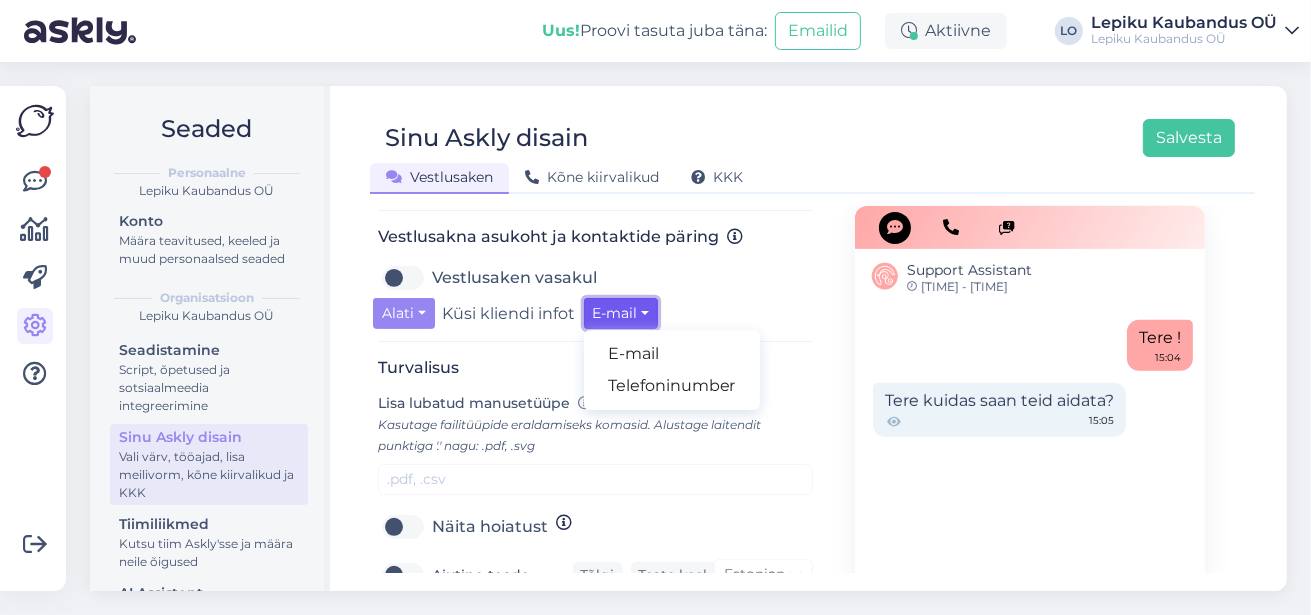 click on "E-mail" at bounding box center (621, 313) 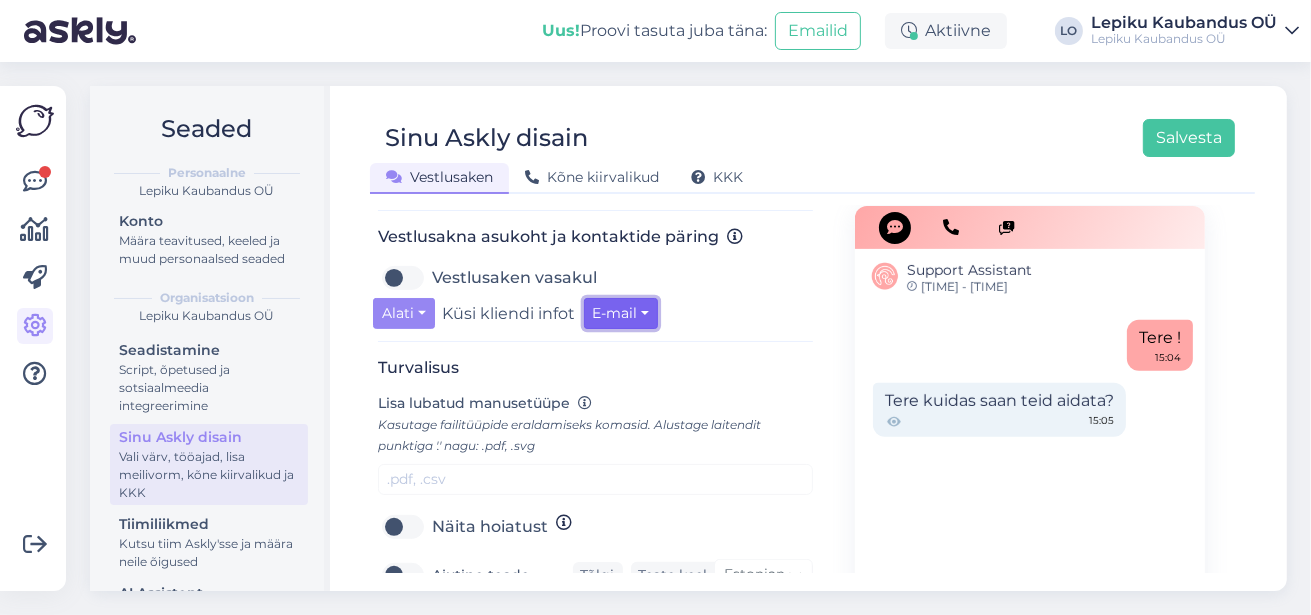 click on "E-mail" at bounding box center [621, 313] 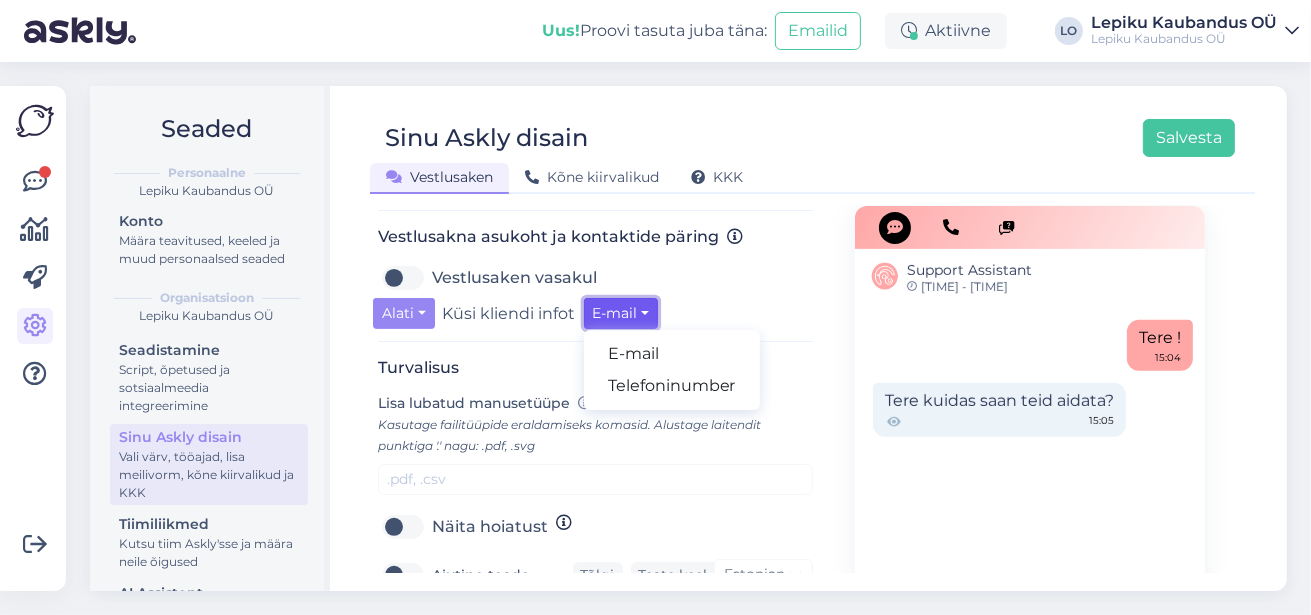 click on "E-mail" at bounding box center (621, 313) 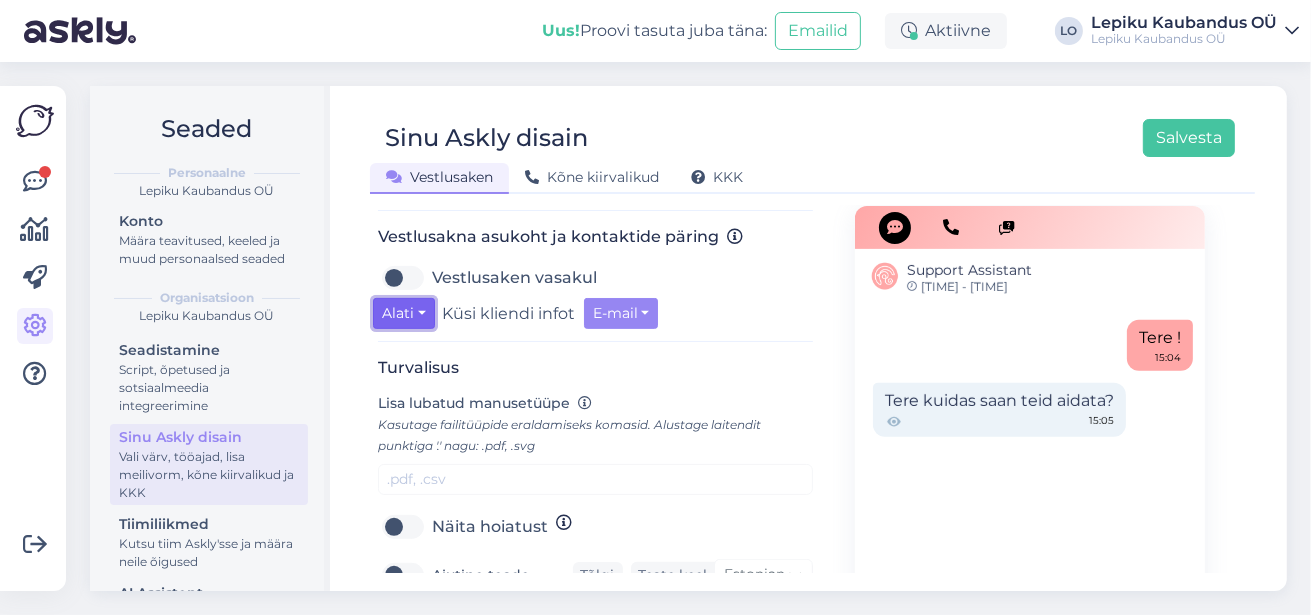 click on "Alati" at bounding box center [404, 313] 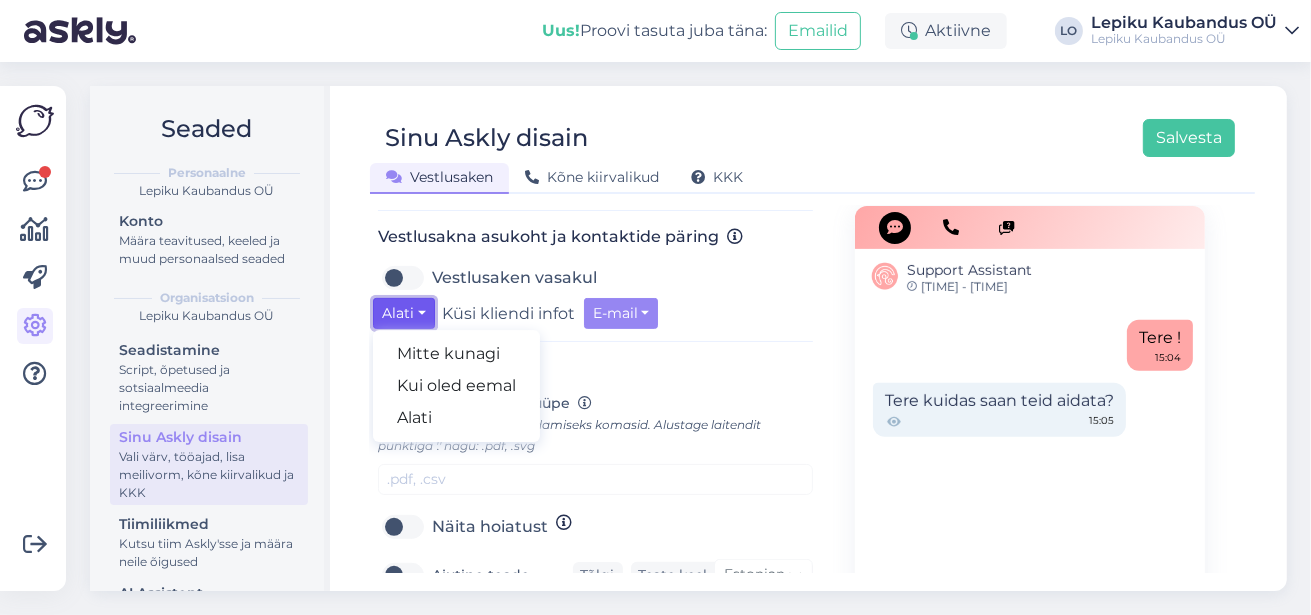 click on "Alati" at bounding box center (404, 313) 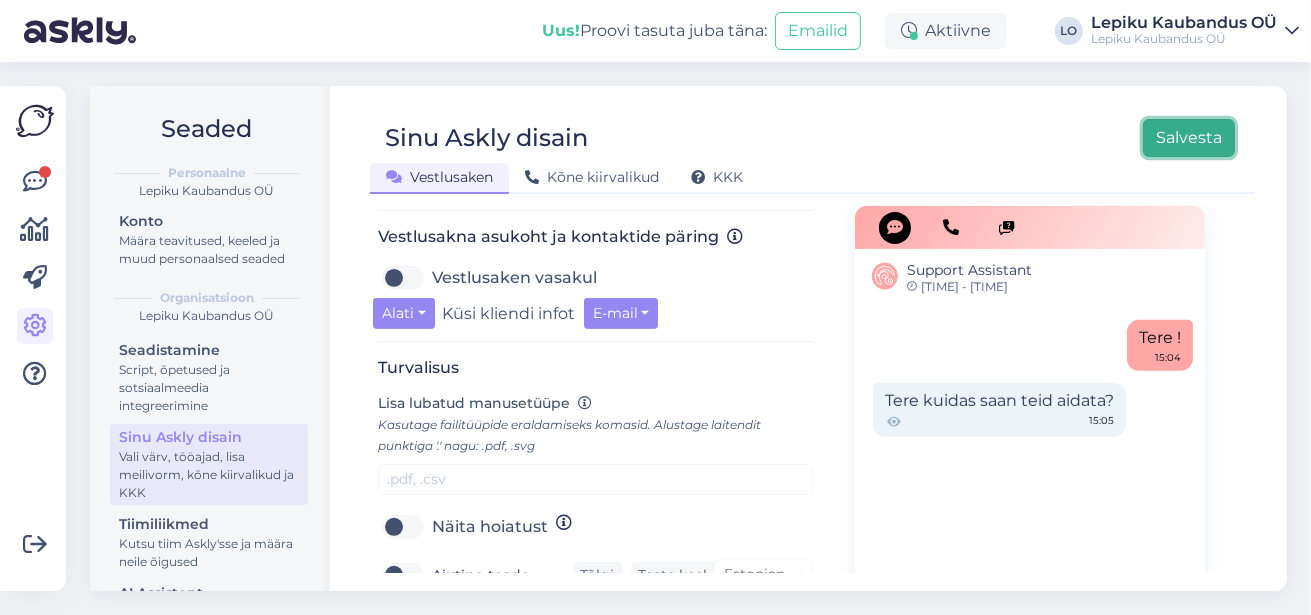 click on "Salvesta" at bounding box center [1189, 138] 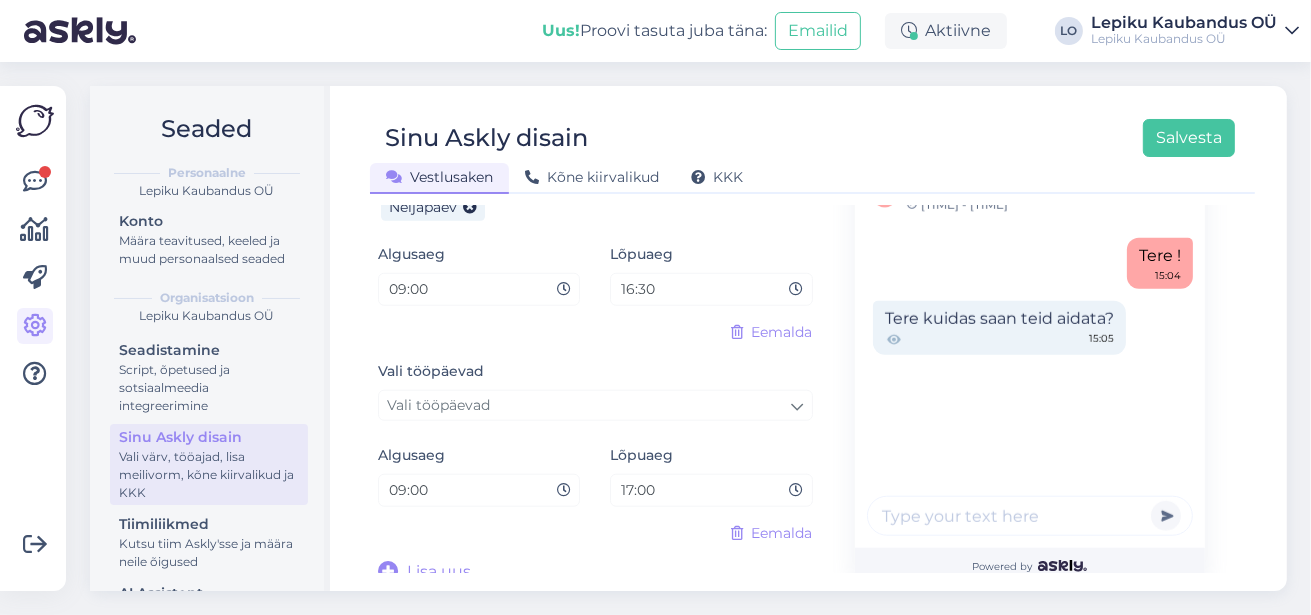 scroll, scrollTop: 1329, scrollLeft: 0, axis: vertical 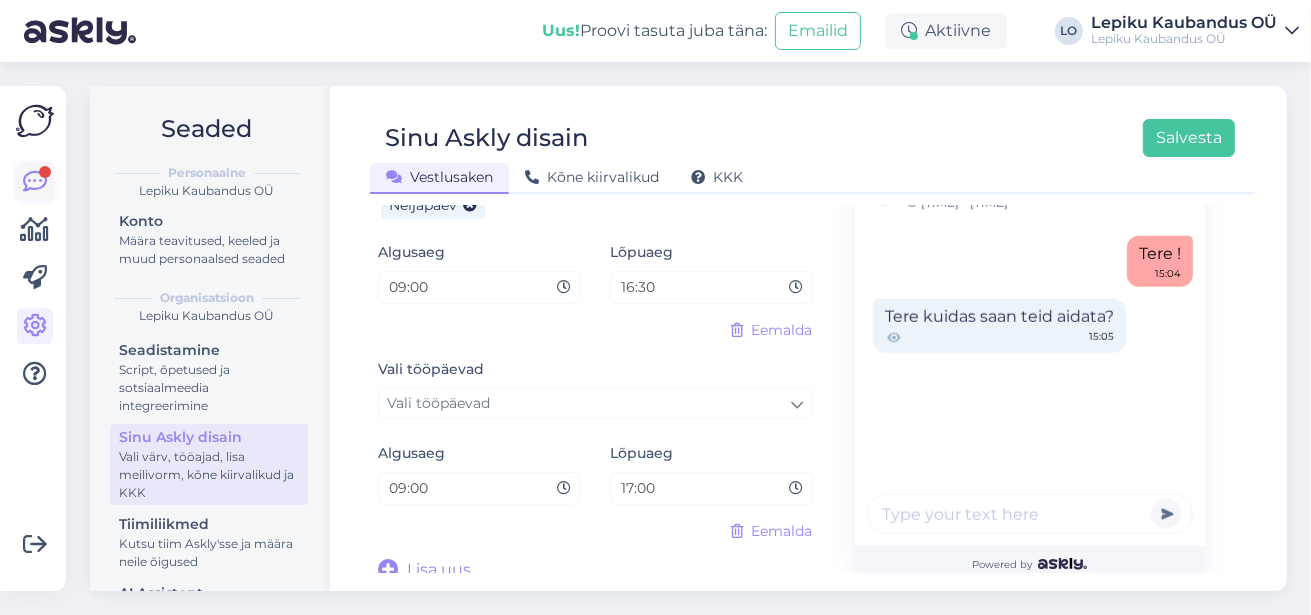 click at bounding box center [35, 182] 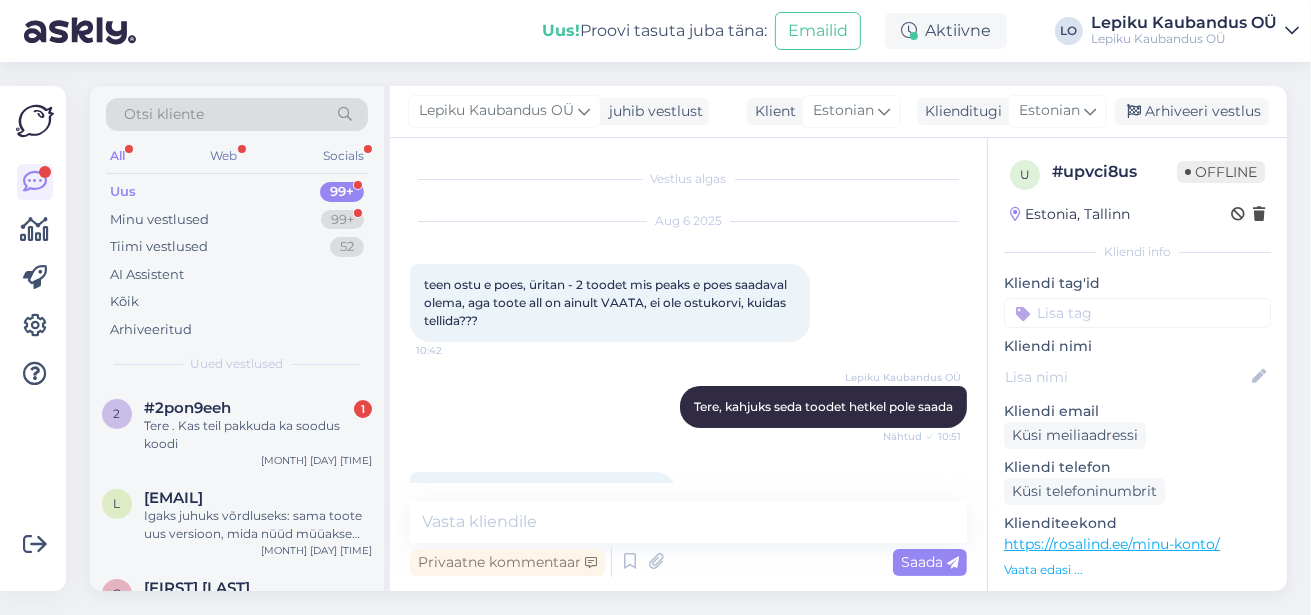scroll, scrollTop: 43, scrollLeft: 0, axis: vertical 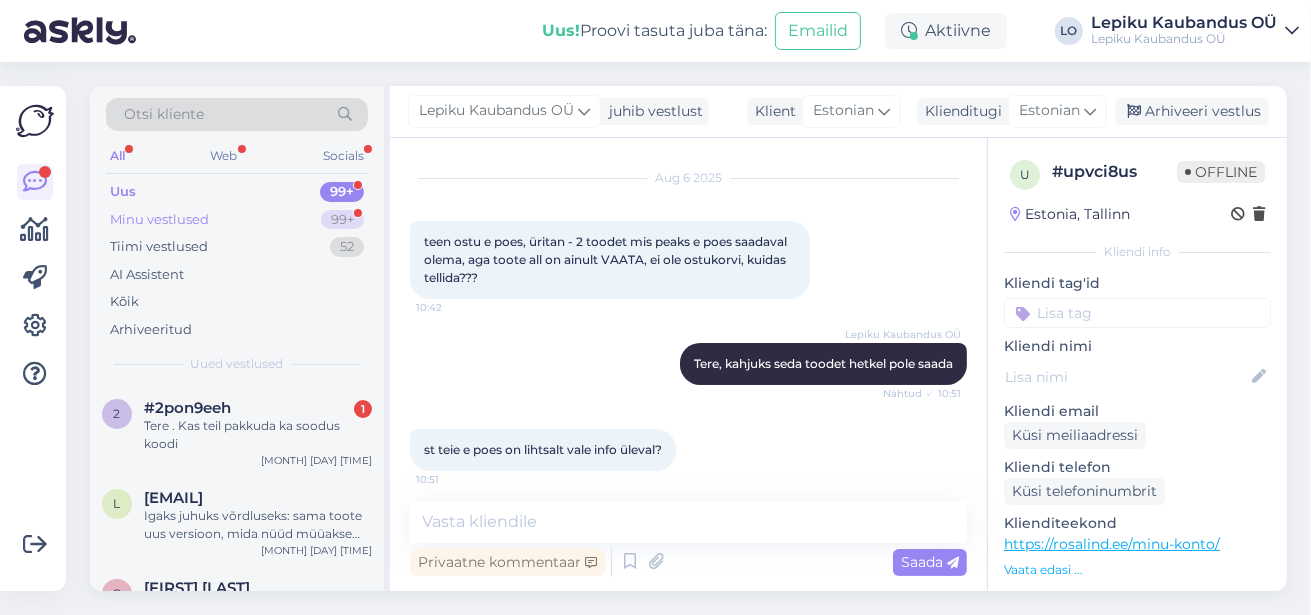 click on "Minu vestlused" at bounding box center (159, 220) 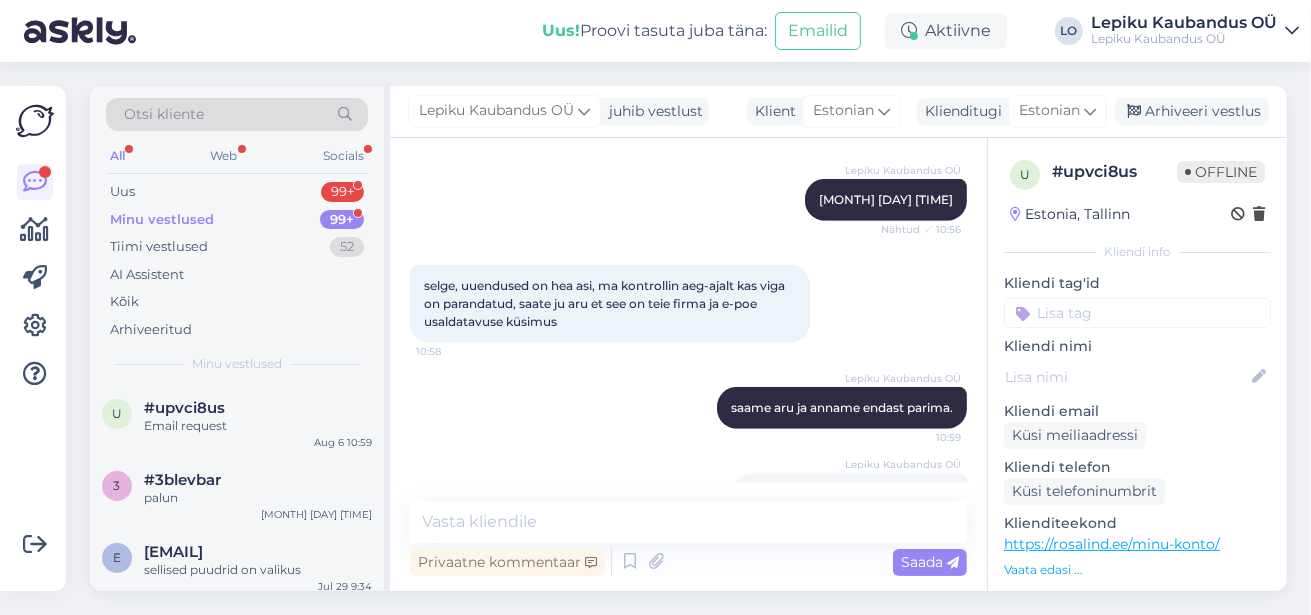 scroll, scrollTop: 1090, scrollLeft: 0, axis: vertical 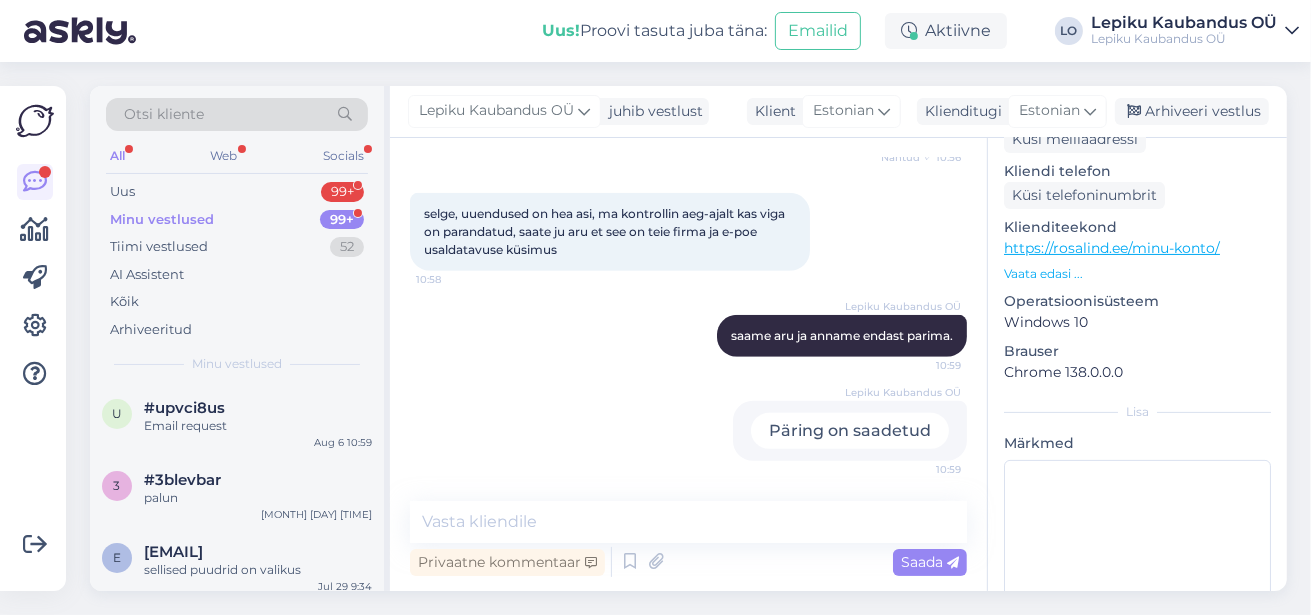 click on "Vaata edasi ..." at bounding box center (1137, 274) 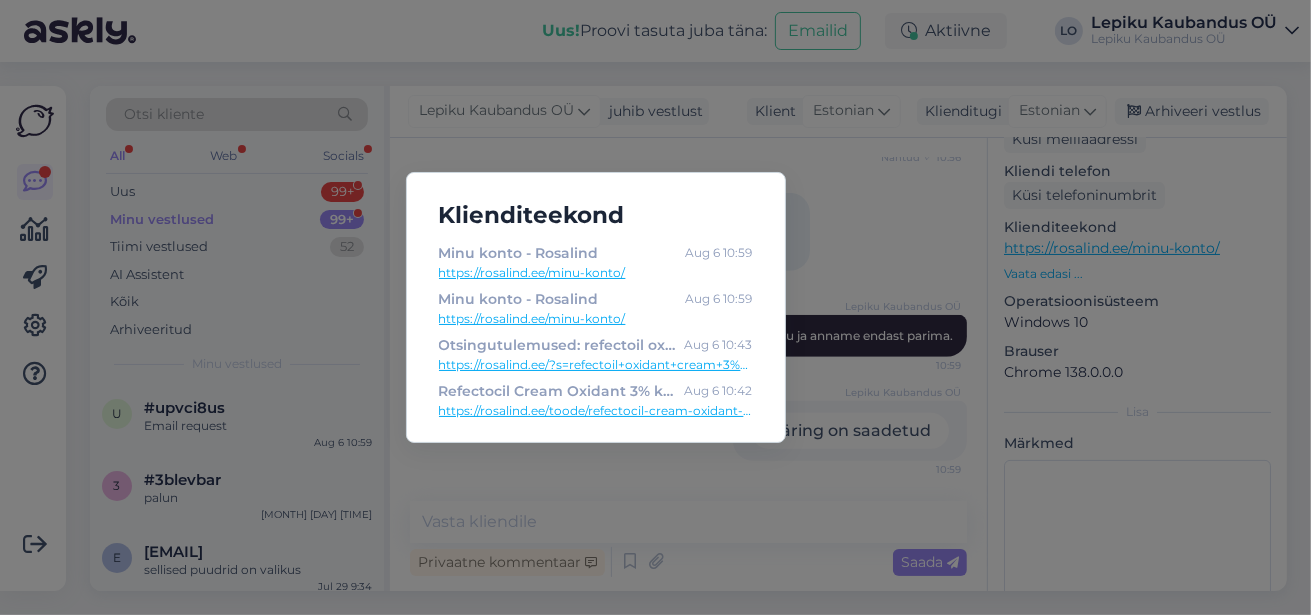 click on "https://rosalind.ee/minu-konto/" at bounding box center (596, 273) 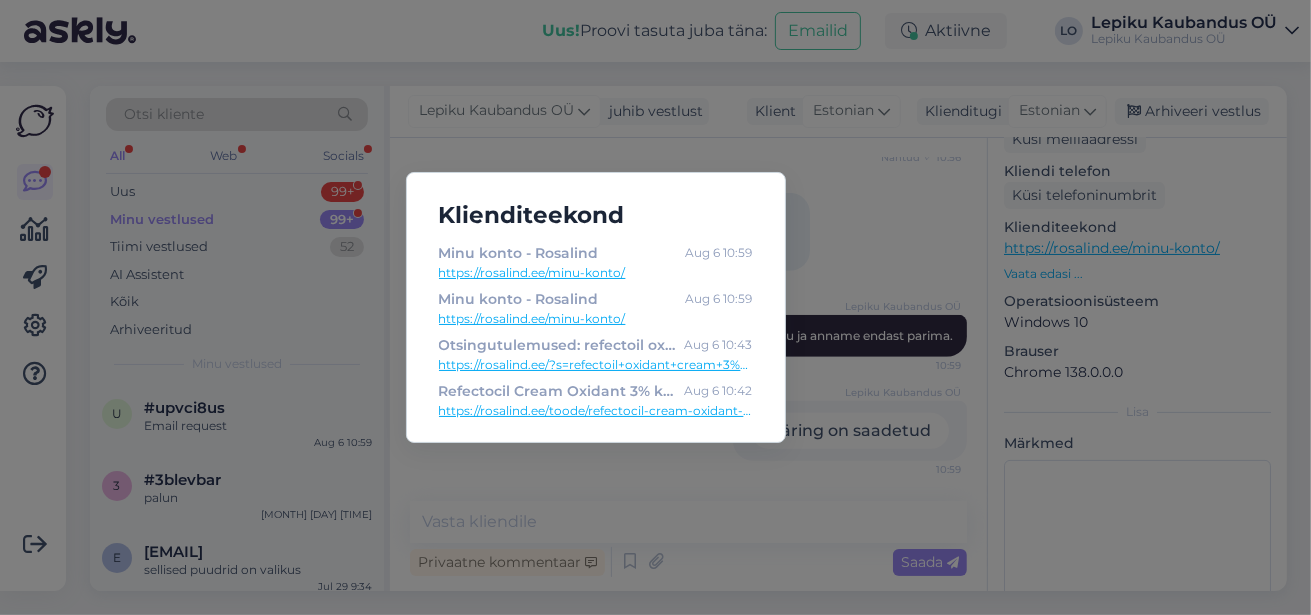 click on "Klienditeekond Minu konto - Rosalind [MONTH] [DAY] [TIME]  https://rosalind.ee/minu-konto/ Minu konto - Rosalind [MONTH] [DAY] [TIME]  https://rosalind.ee/minu-konto/ Otsingutulemused: refectoil oxidant cream 3% - Rosalind [MONTH] [DAY] [TIME]  https://rosalind.ee/?s=refectoil+oxidant+cream+3%25&submit.x=0&submit.y=0&post_type=product Refectocil Cream Oxidant 3% kreemvesinik 100ml - Rosalind [MONTH] [DAY] [TIME]  https://rosalind.ee/toode/refectocil-cream-oxidant-3-kreemvesinik-100ml/" at bounding box center (655, 307) 